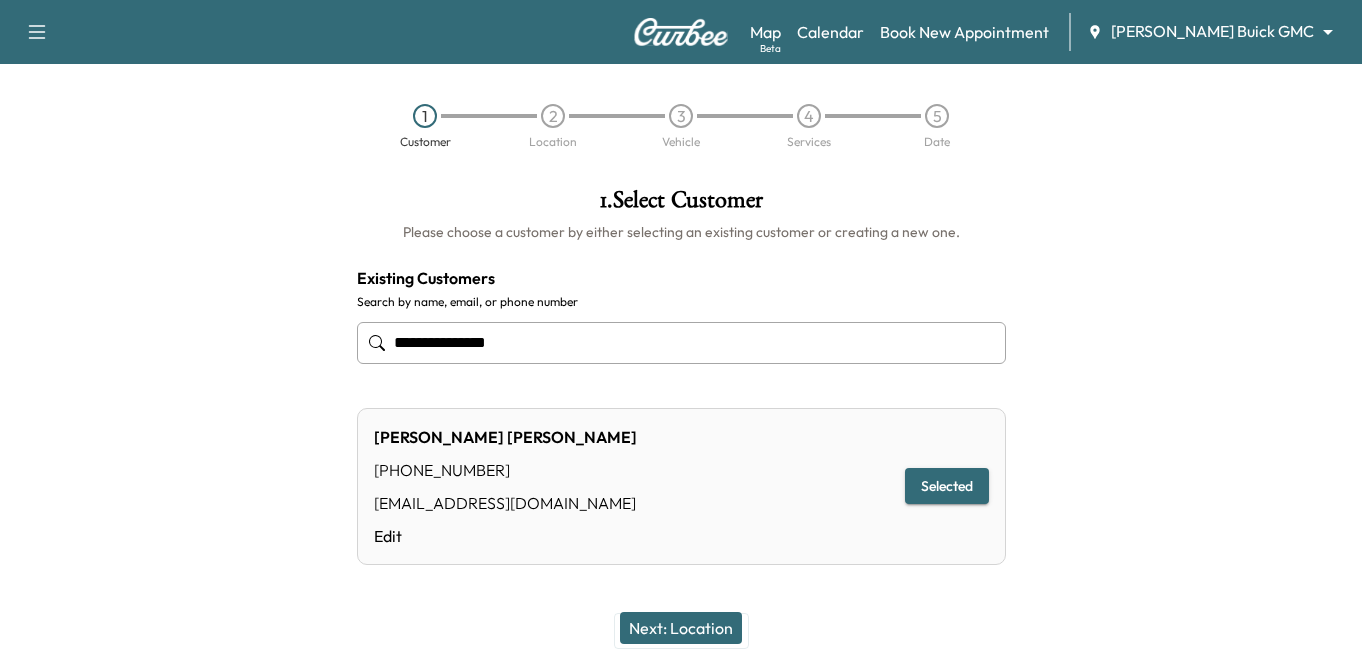 scroll, scrollTop: 0, scrollLeft: 0, axis: both 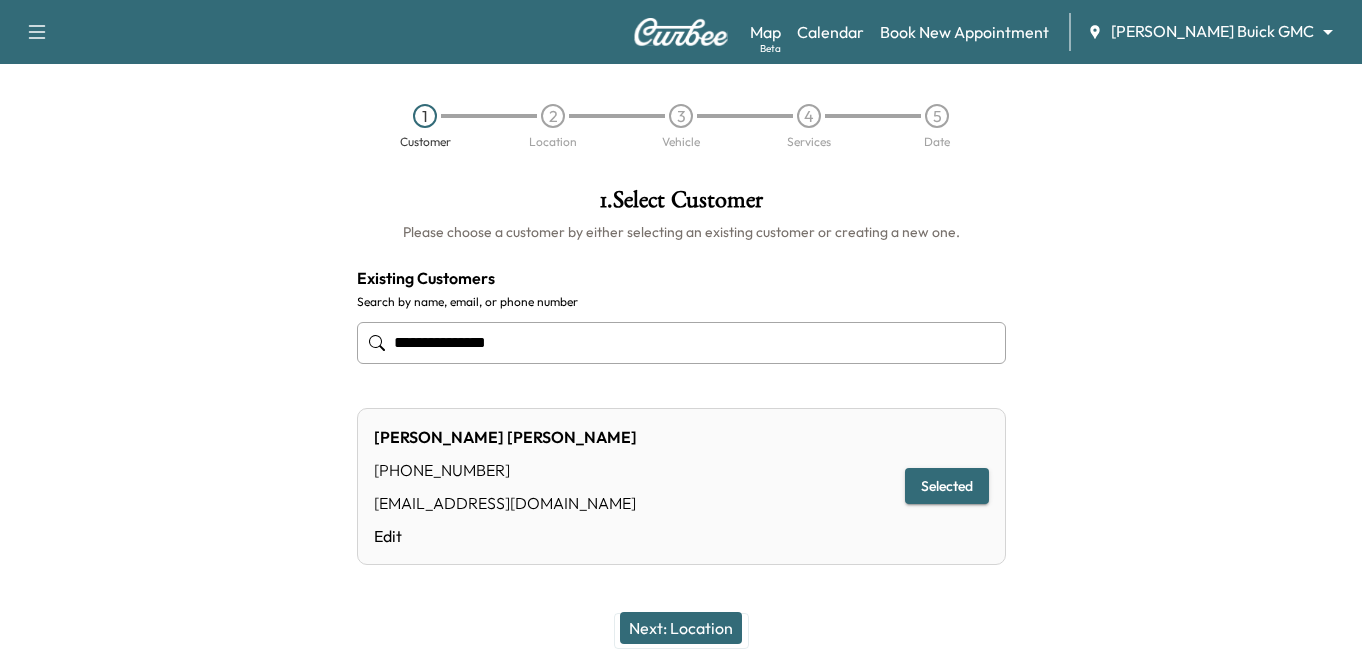 click at bounding box center [1192, 418] 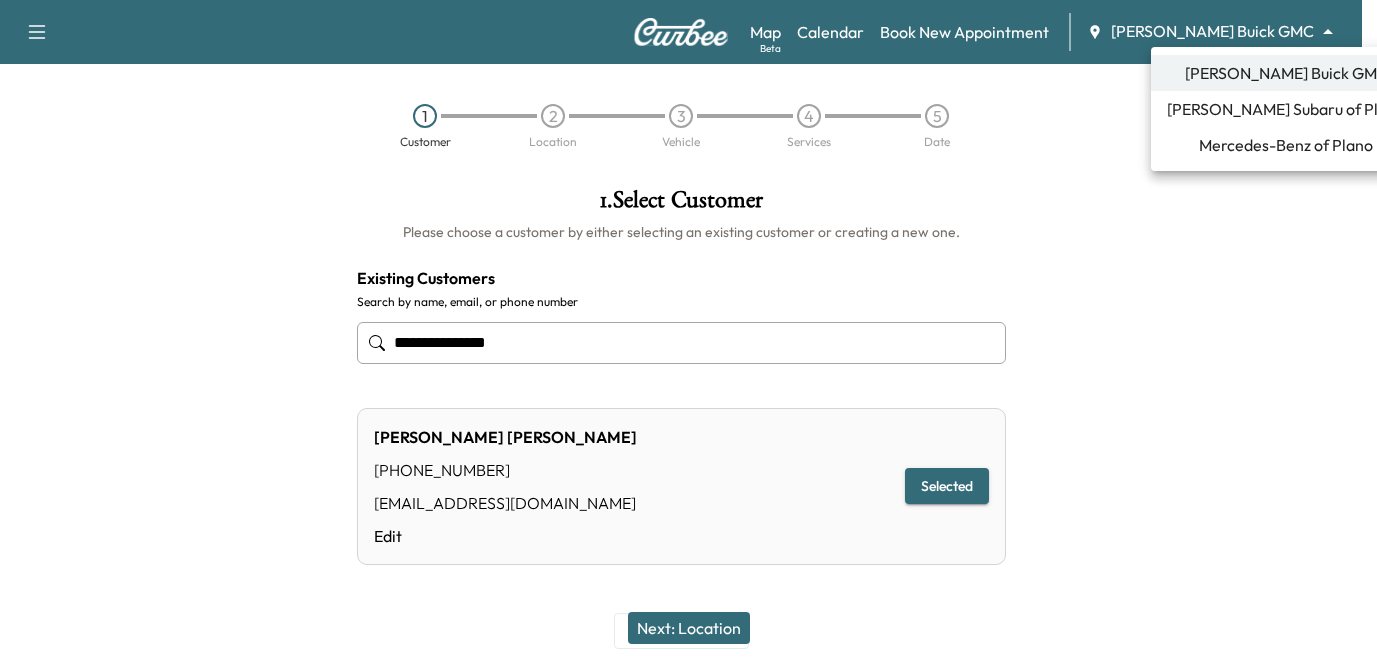 click on "Mercedes-Benz of Plano" at bounding box center [1286, 145] 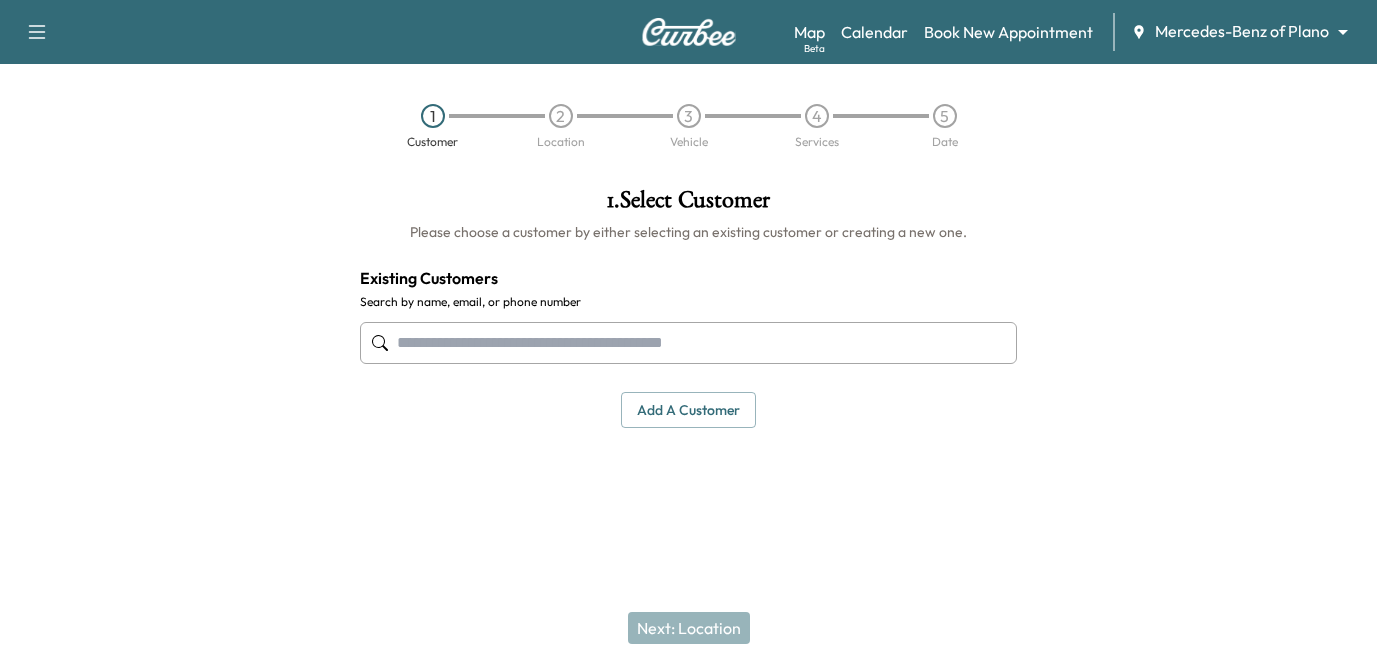 click at bounding box center (688, 343) 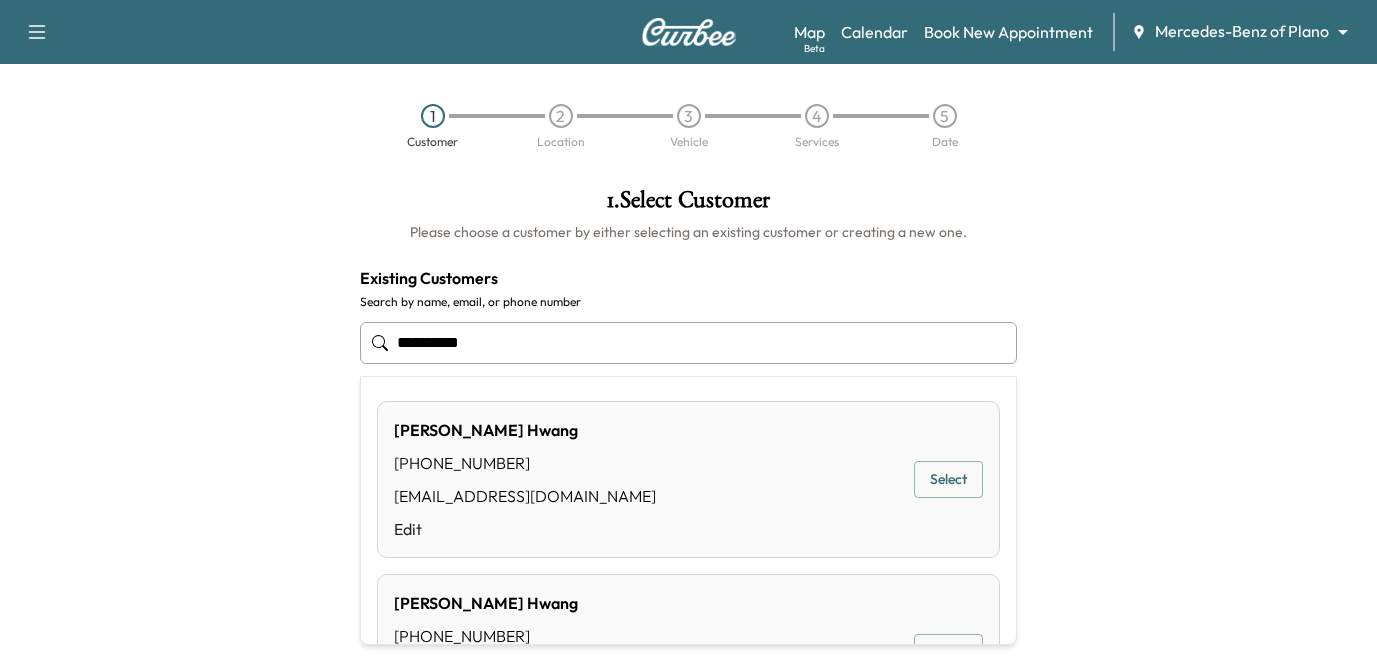 click on "Select" at bounding box center (948, 479) 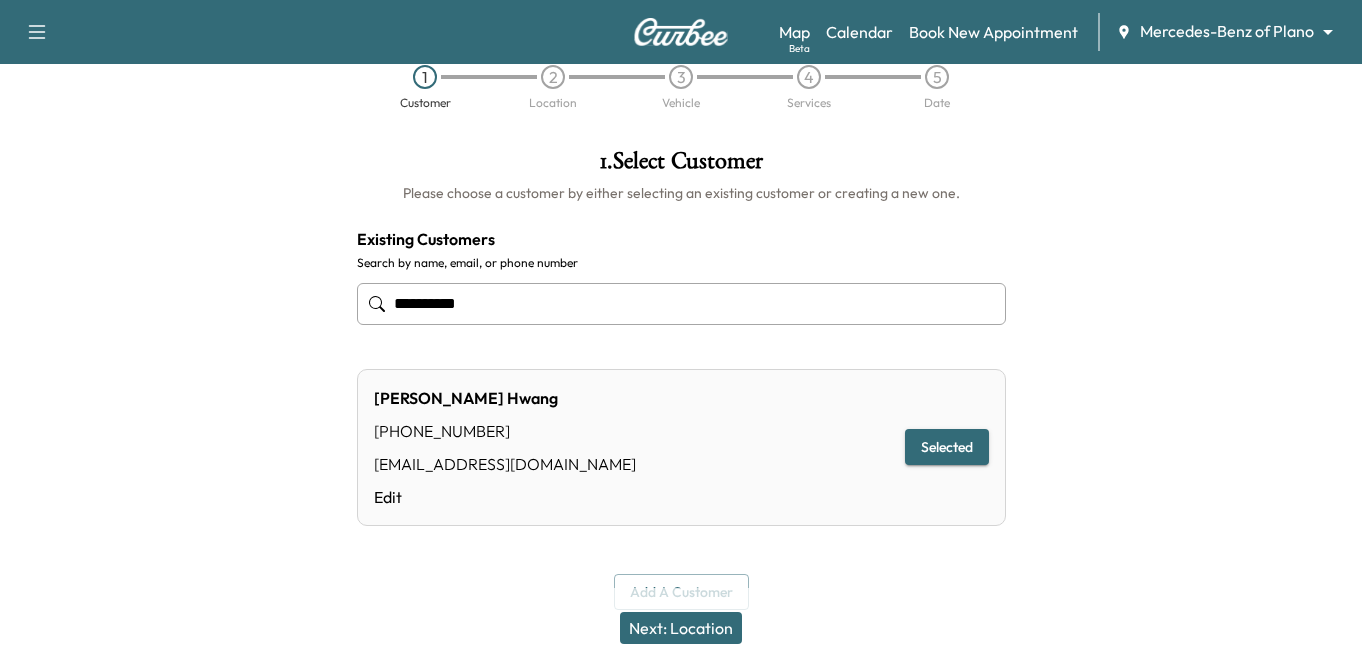 scroll, scrollTop: 61, scrollLeft: 0, axis: vertical 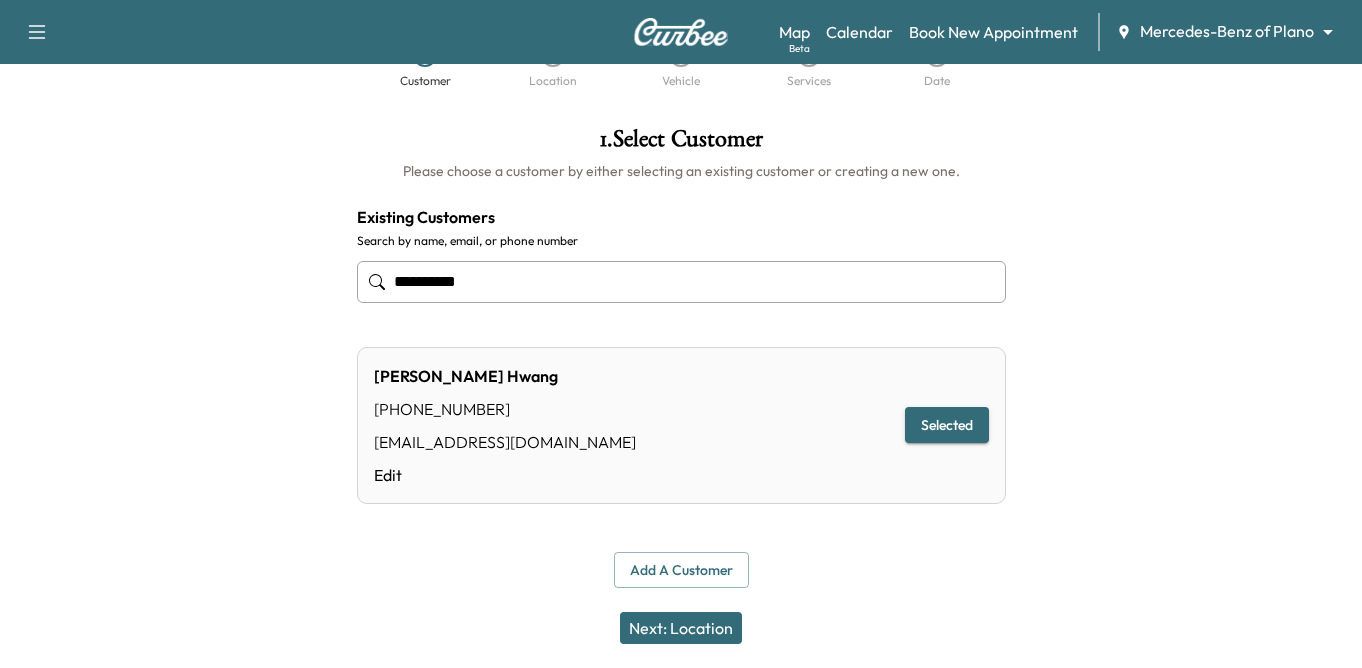 type on "**********" 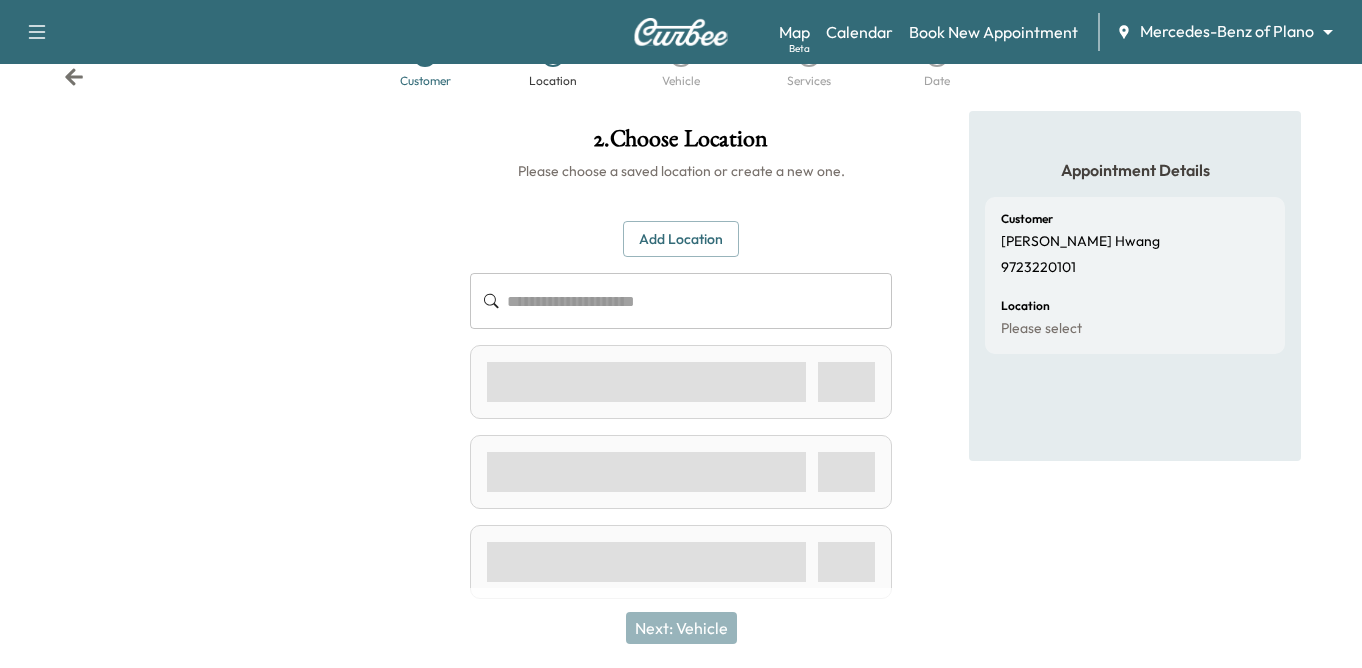 scroll, scrollTop: 0, scrollLeft: 0, axis: both 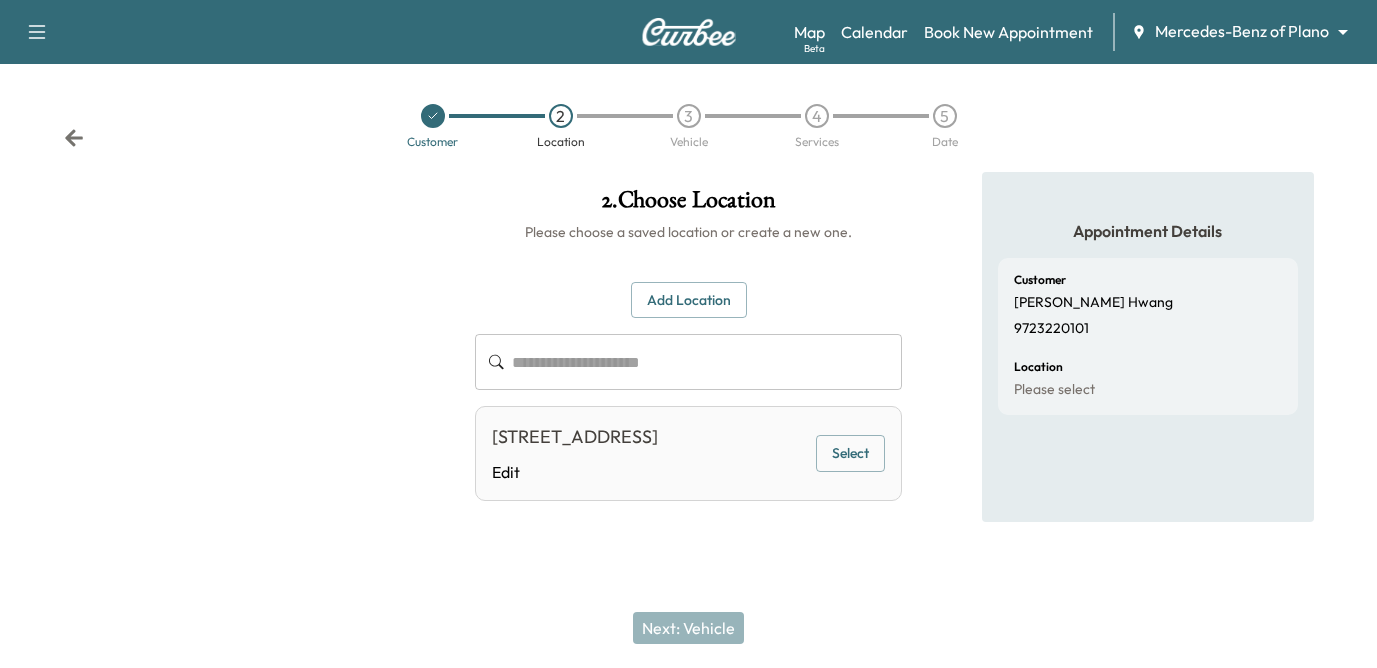 click on "Select" at bounding box center [850, 453] 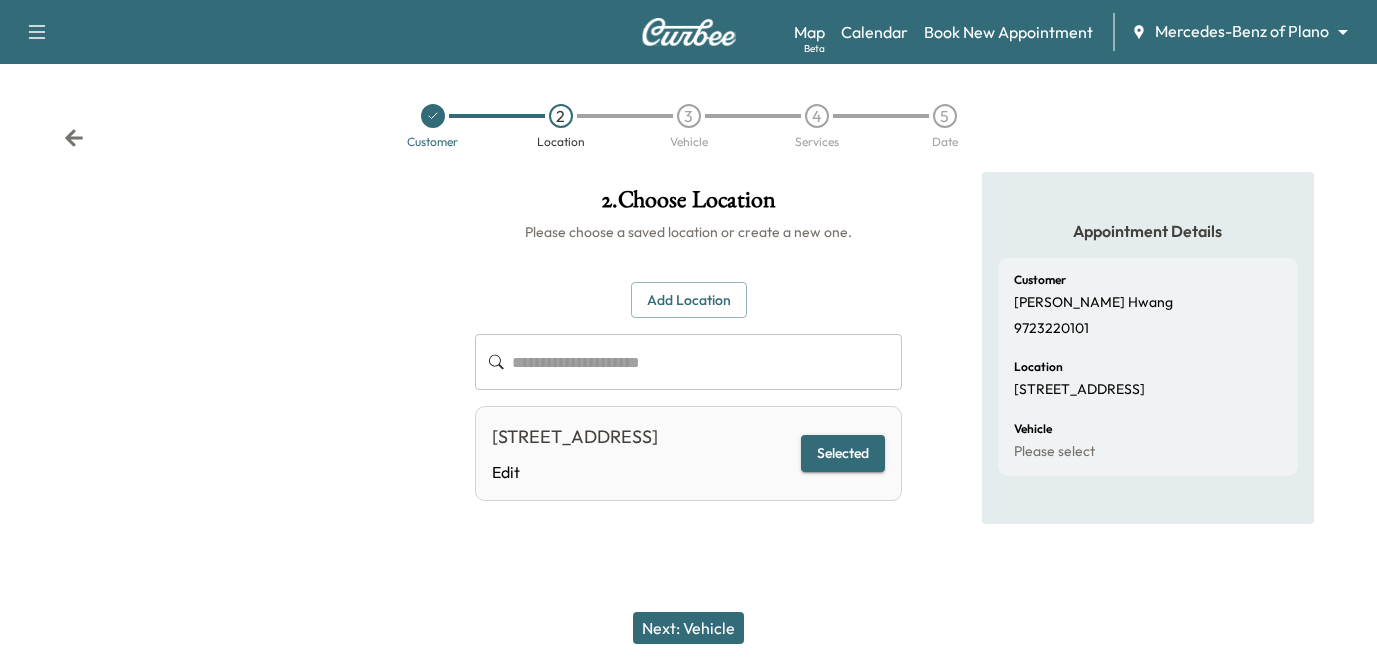 click on "Next: Vehicle" at bounding box center [688, 628] 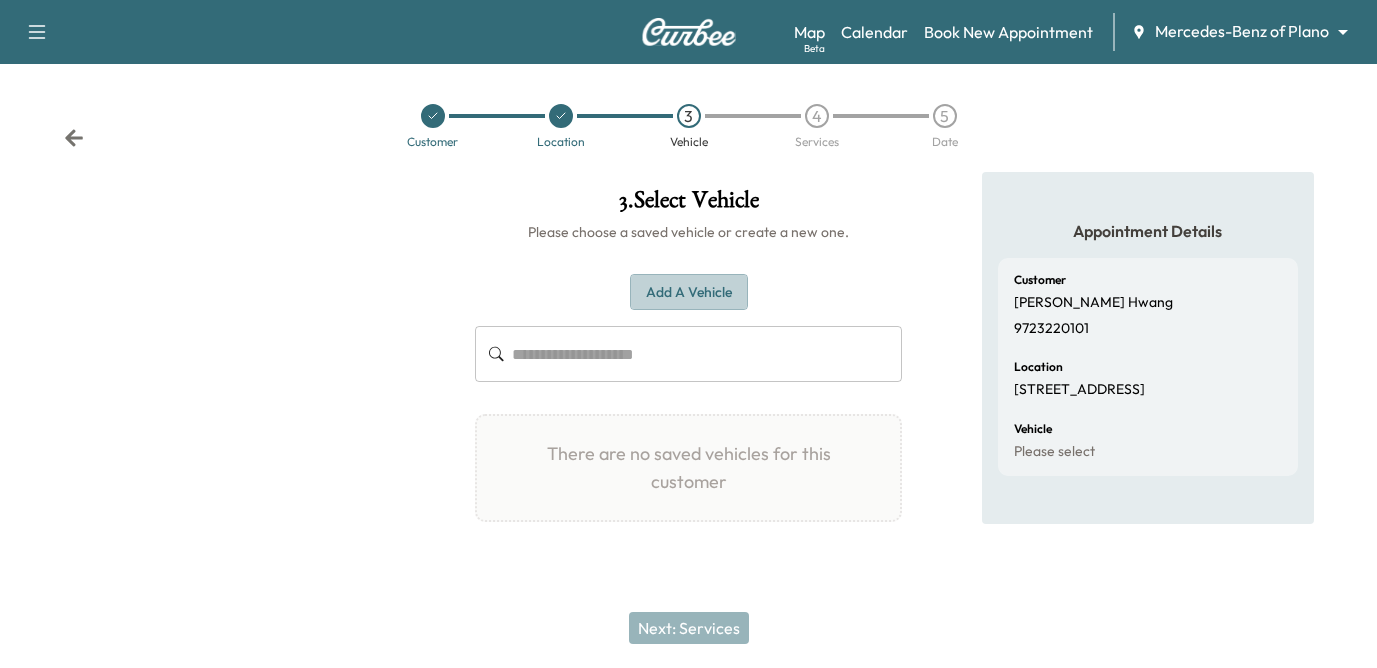 click on "Add a Vehicle" at bounding box center (689, 292) 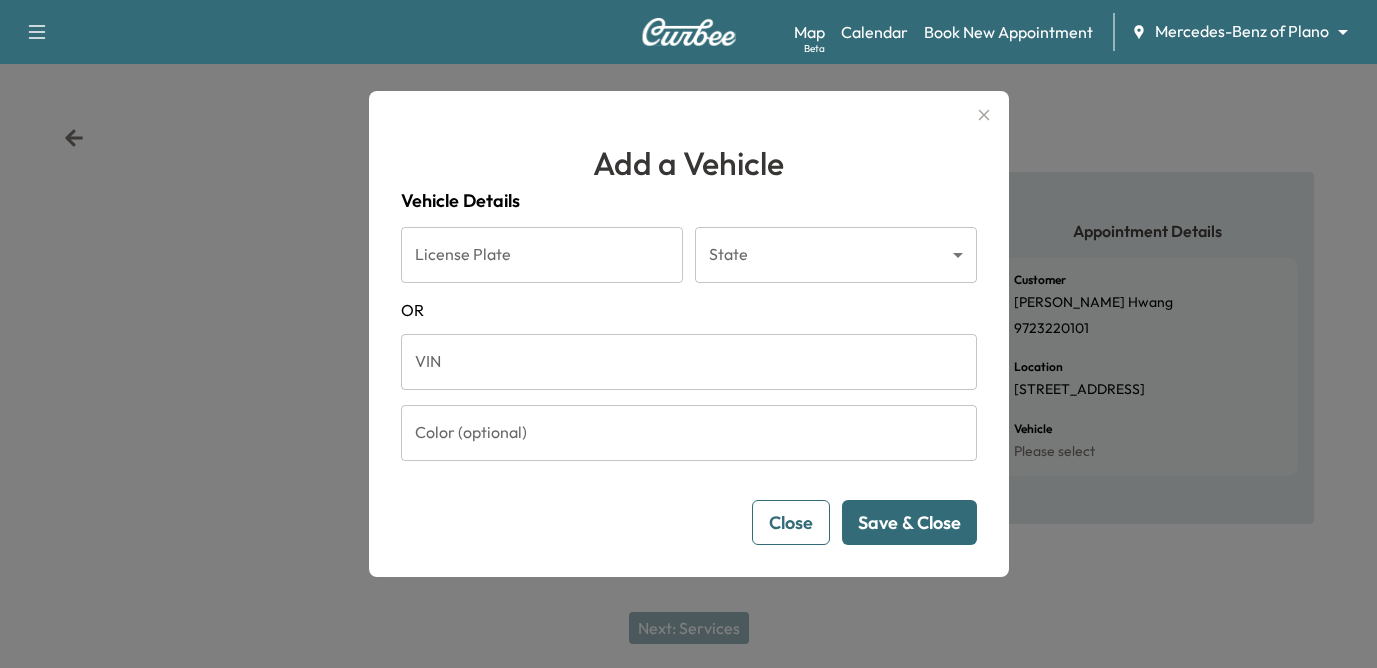 click on "VIN" at bounding box center (689, 362) 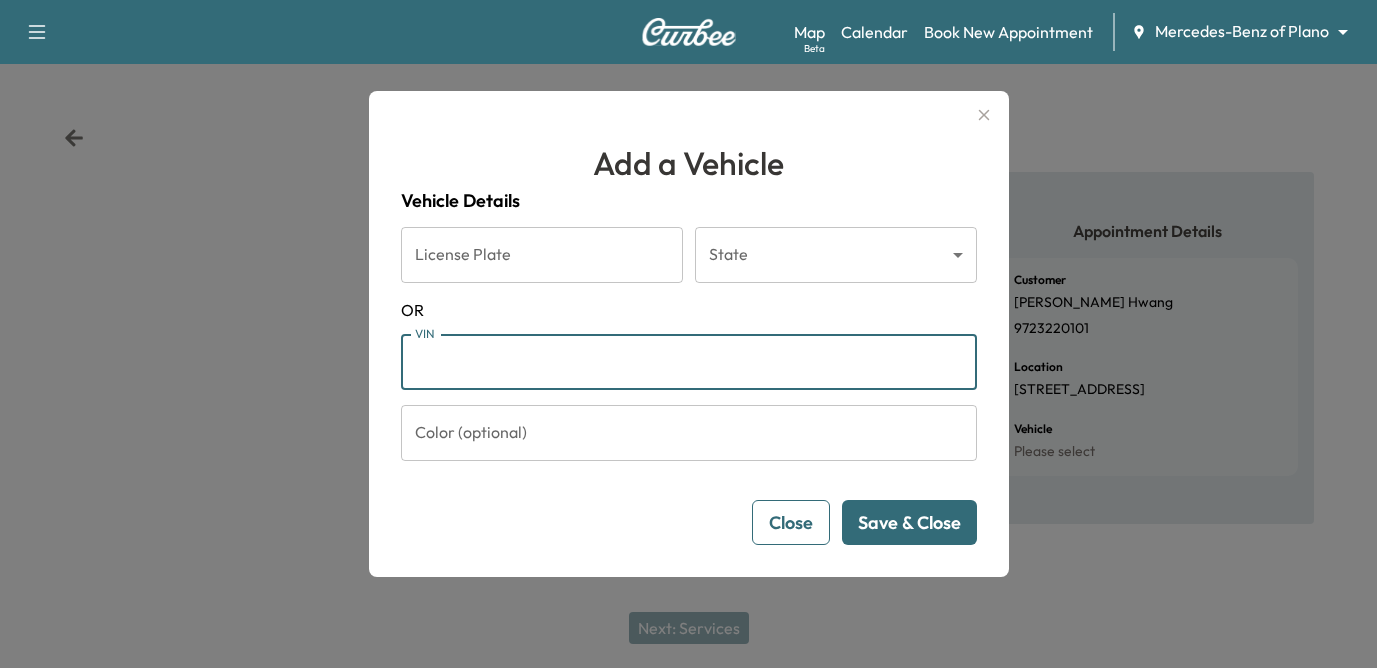 click on "VIN" at bounding box center (689, 362) 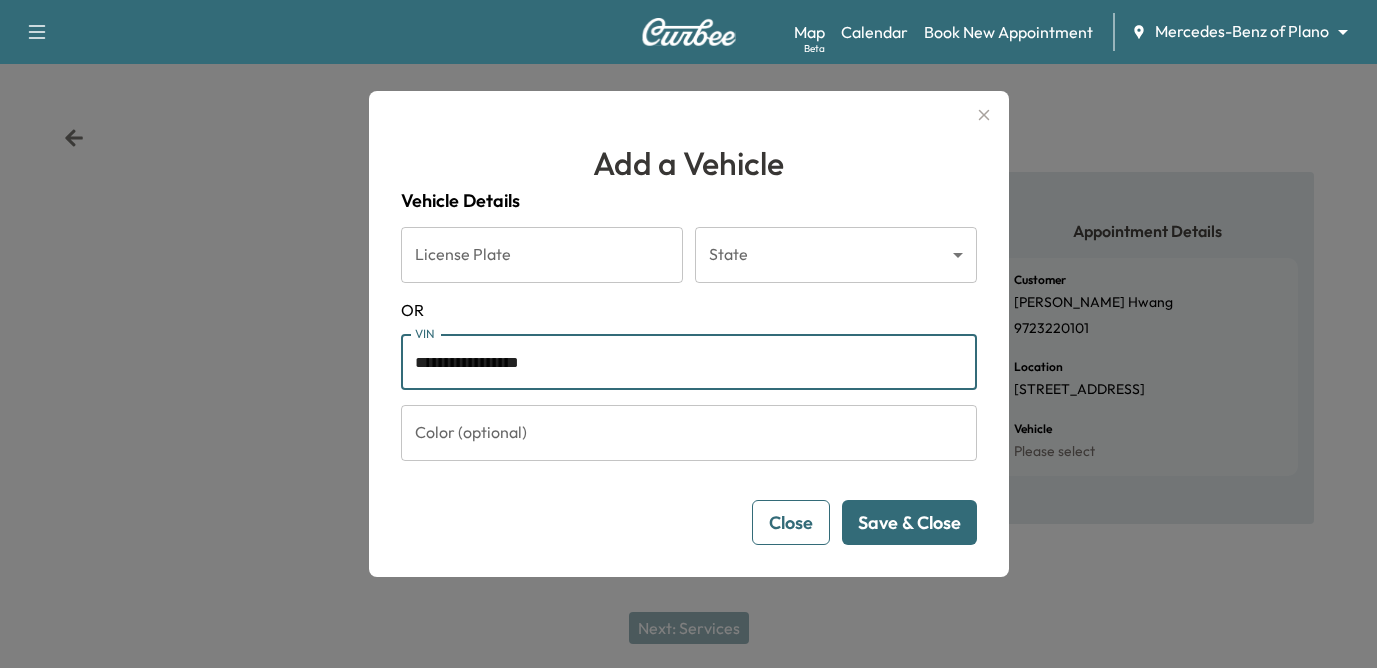 drag, startPoint x: 613, startPoint y: 367, endPoint x: 519, endPoint y: 357, distance: 94.53042 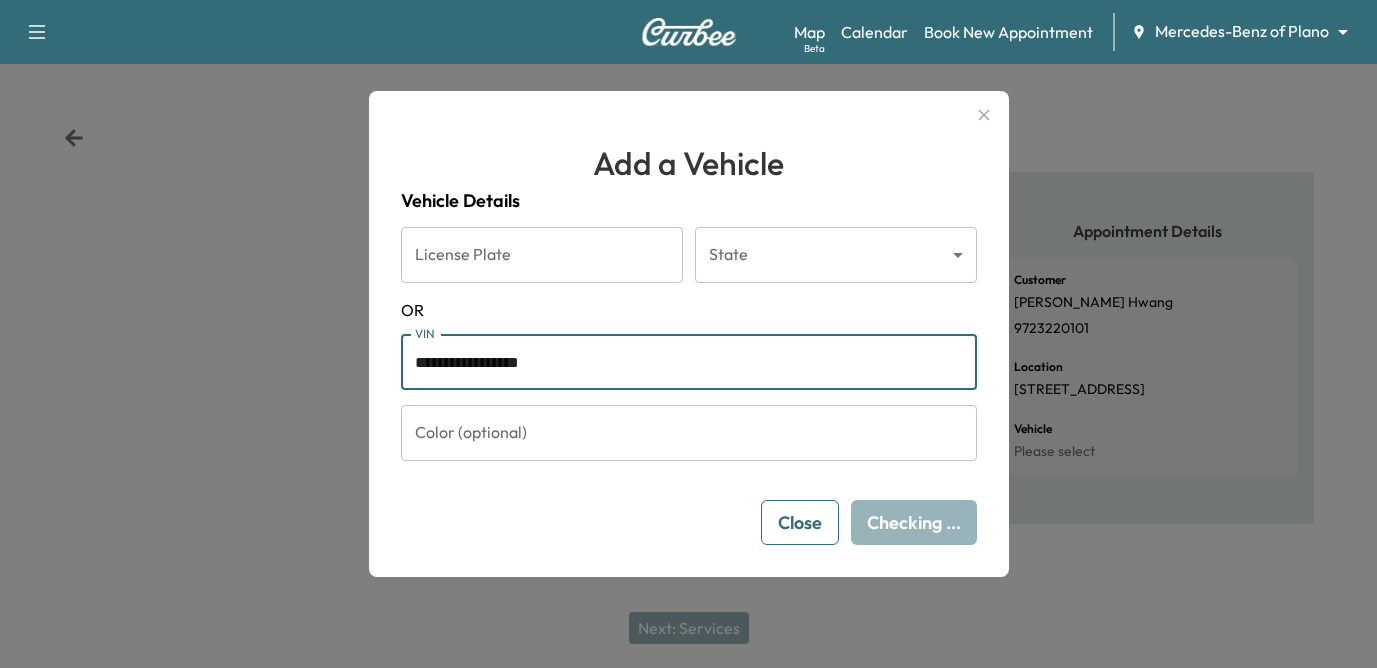 click on "**********" at bounding box center [689, 362] 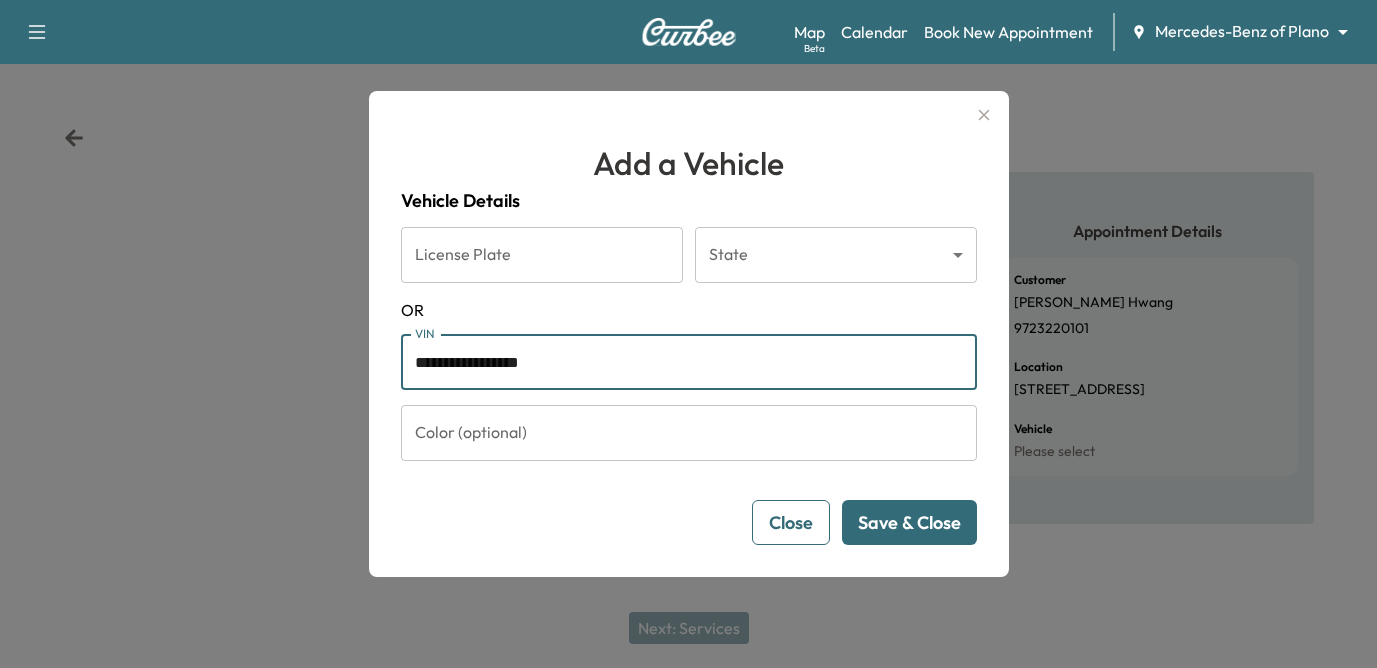 drag, startPoint x: 583, startPoint y: 366, endPoint x: 392, endPoint y: 369, distance: 191.02356 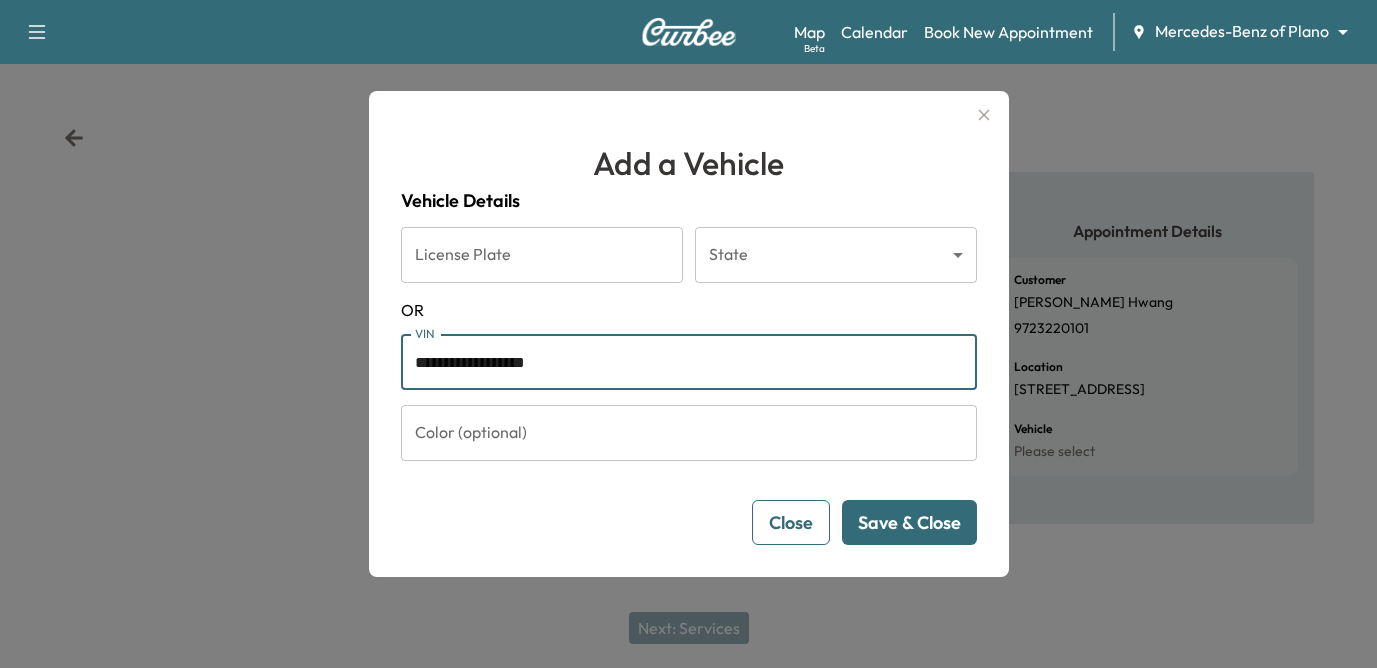 type on "**********" 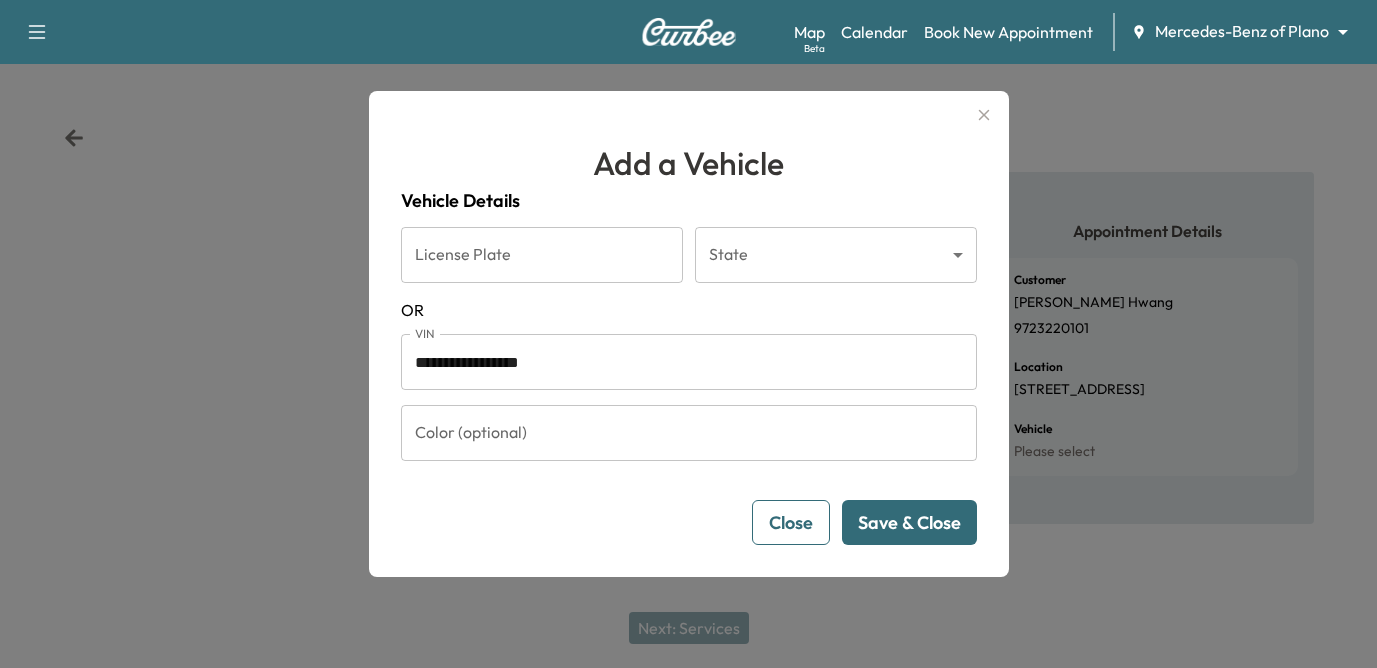 click on "Save & Close" at bounding box center (909, 522) 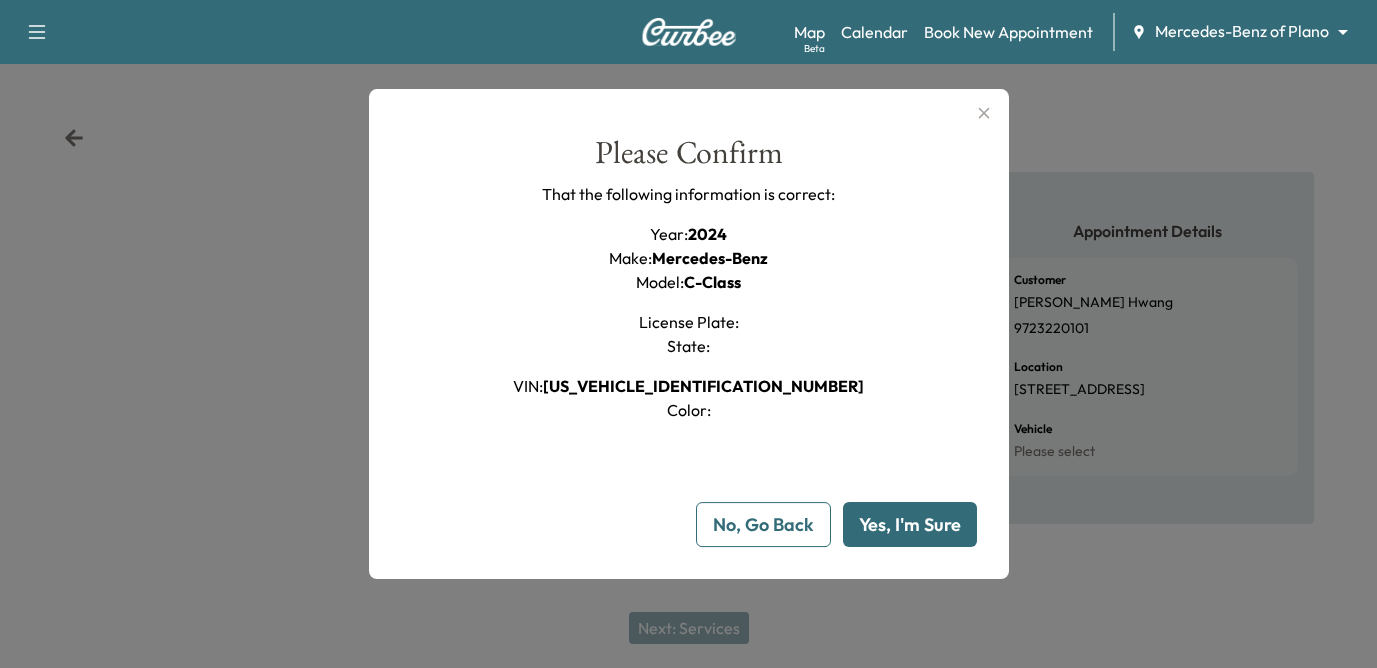 click on "Yes, I'm Sure" at bounding box center (910, 524) 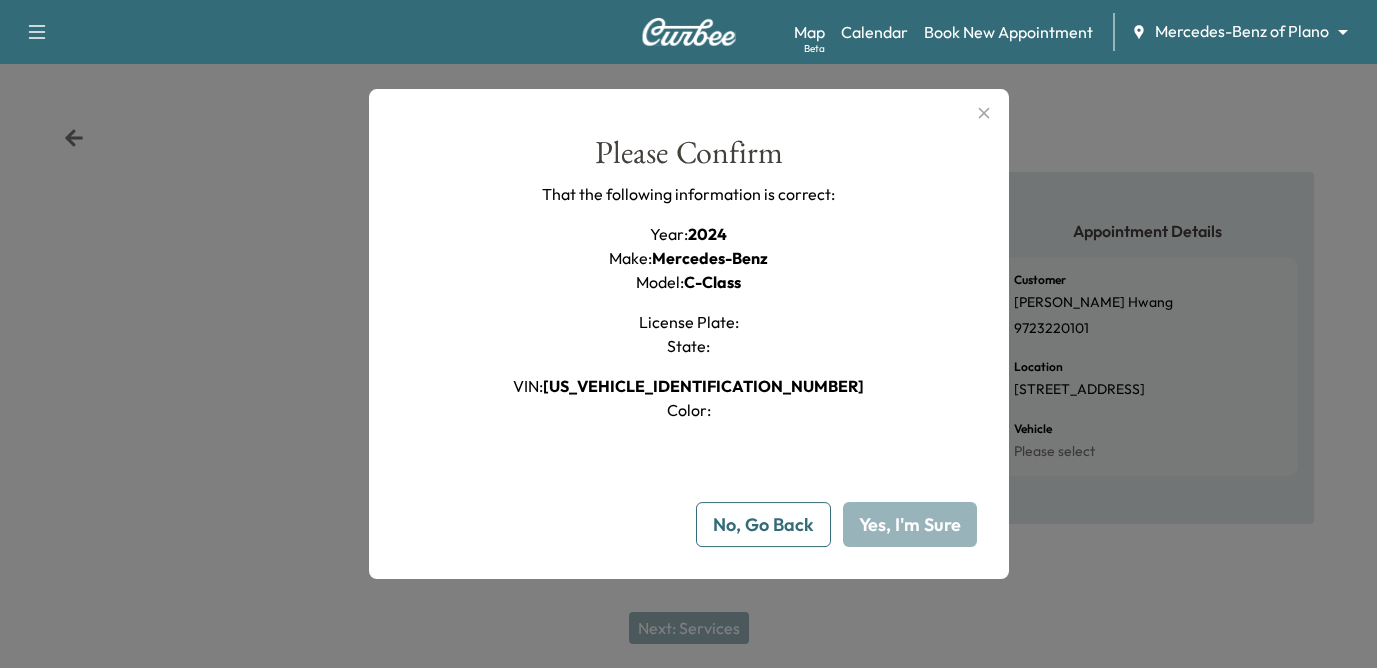type 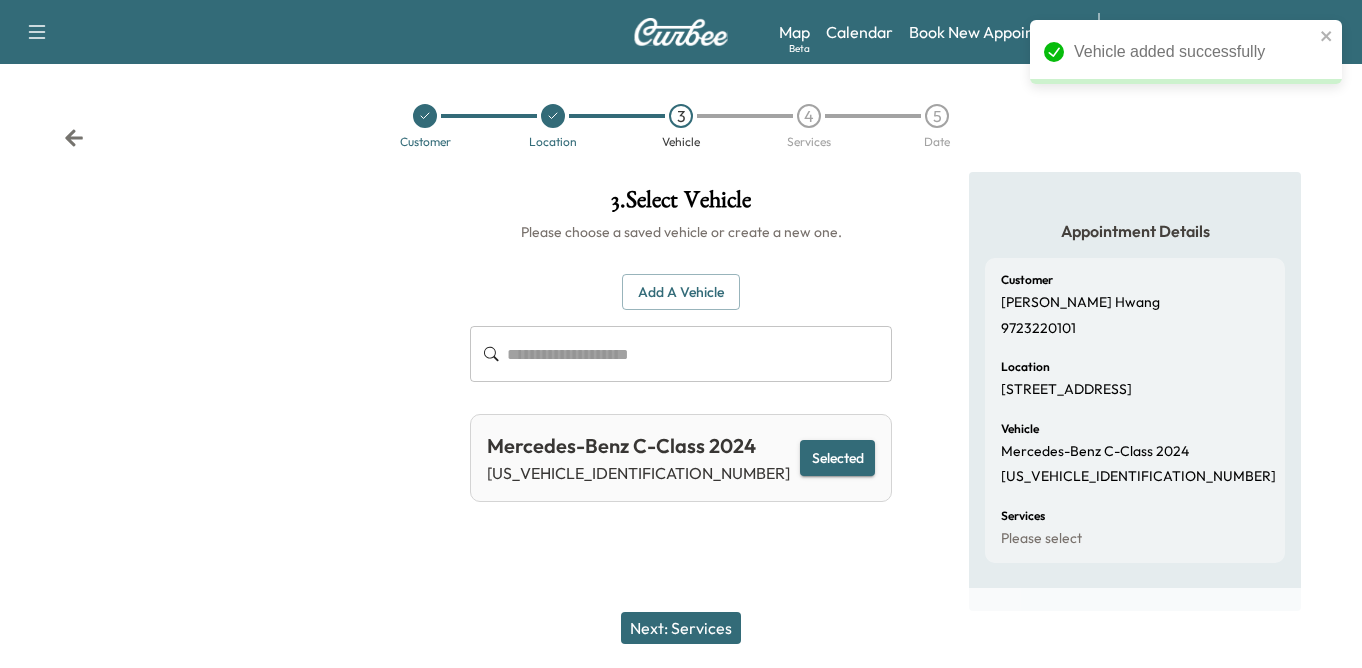 click on "Selected" at bounding box center (837, 458) 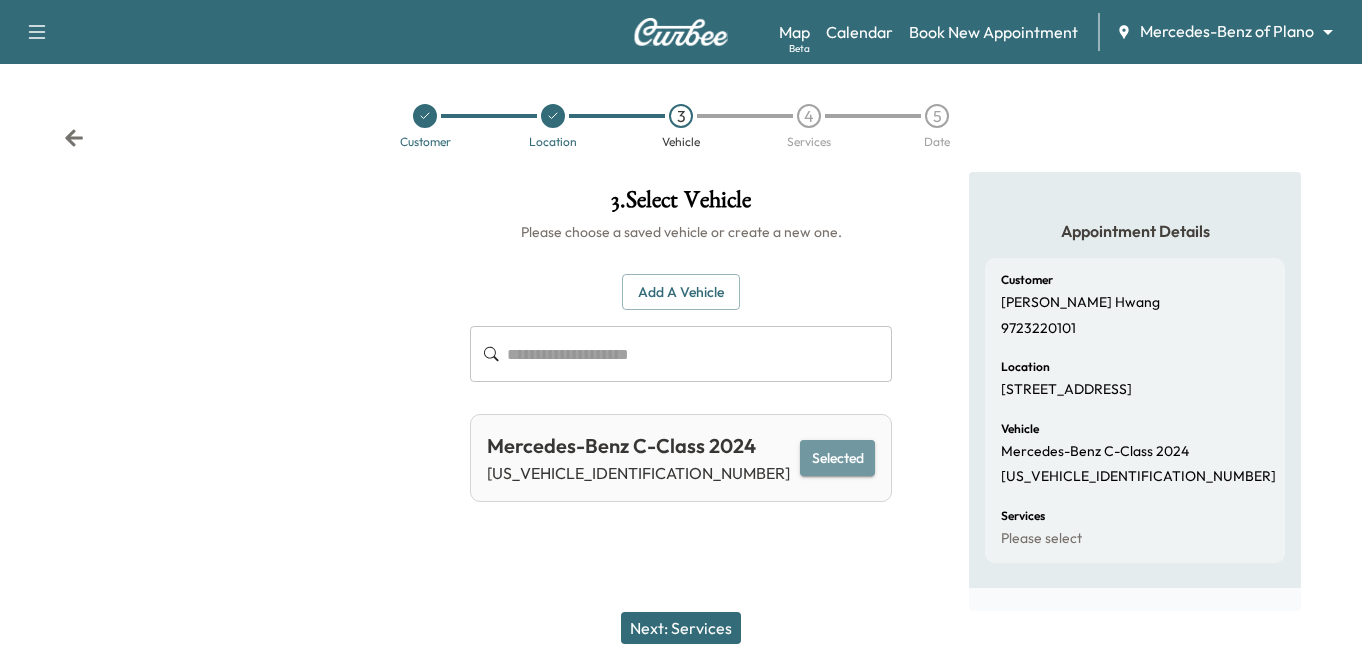 click on "Selected" at bounding box center (837, 458) 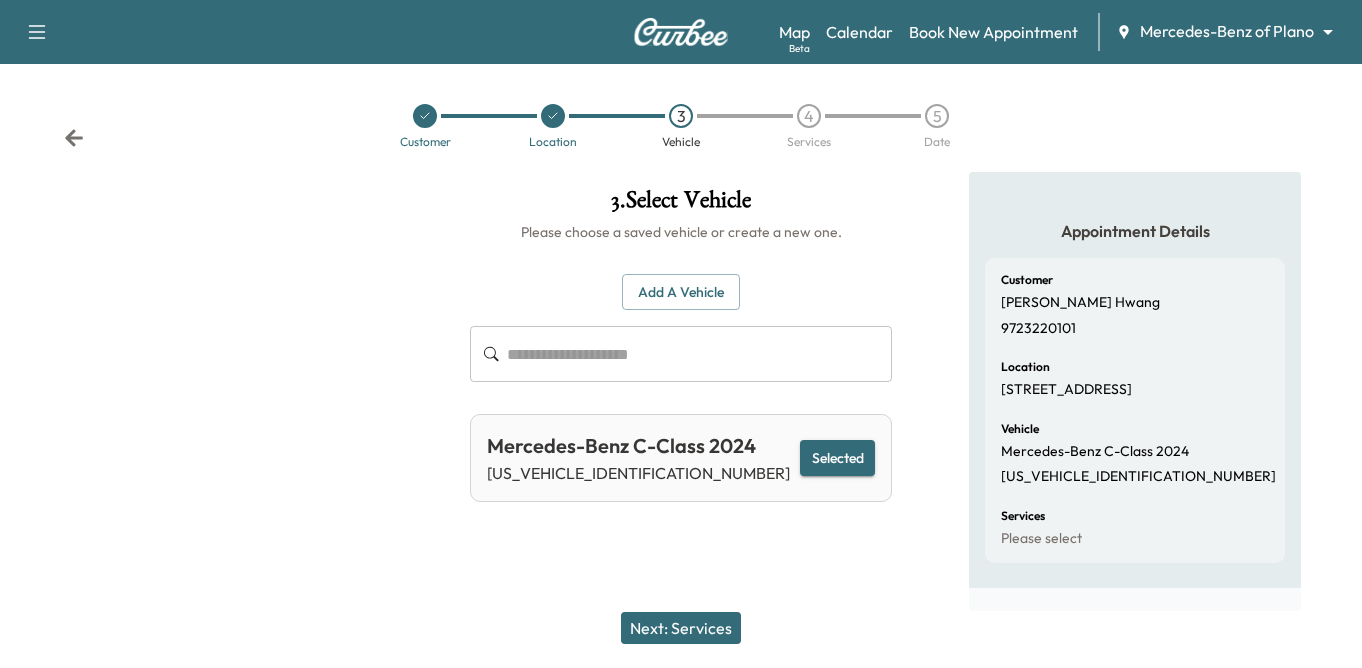 drag, startPoint x: 683, startPoint y: 615, endPoint x: 712, endPoint y: 623, distance: 30.083218 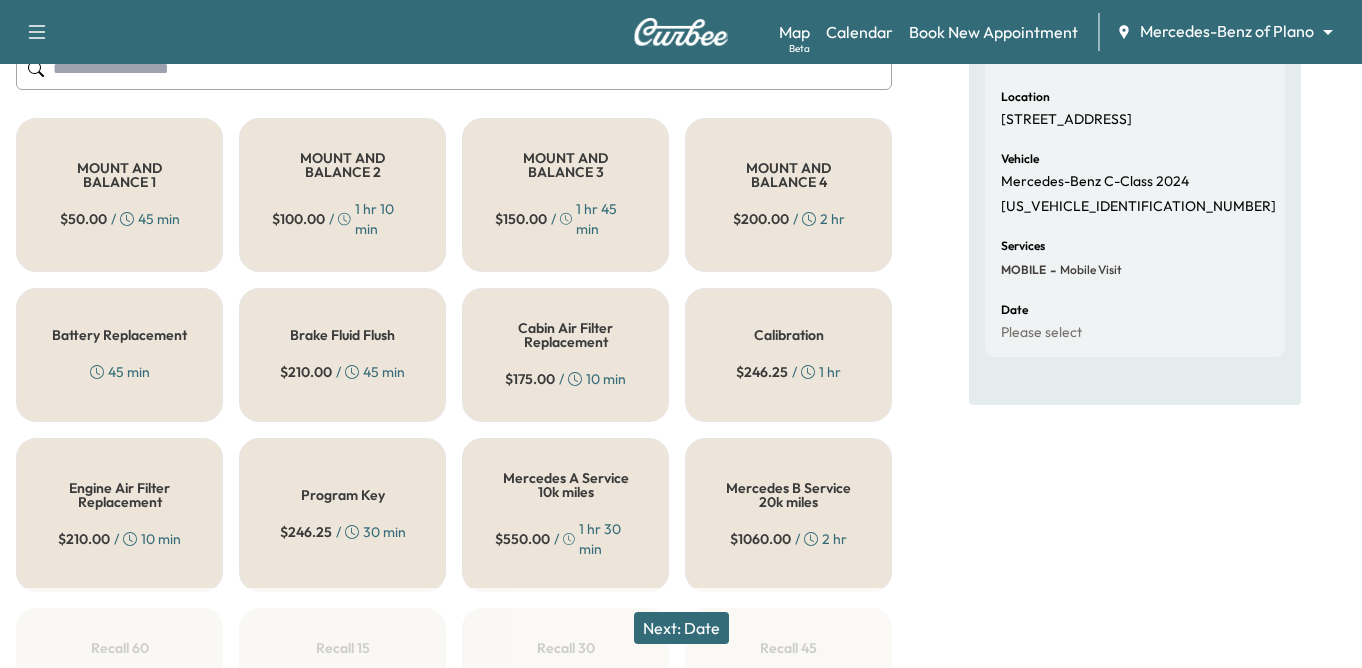 scroll, scrollTop: 300, scrollLeft: 0, axis: vertical 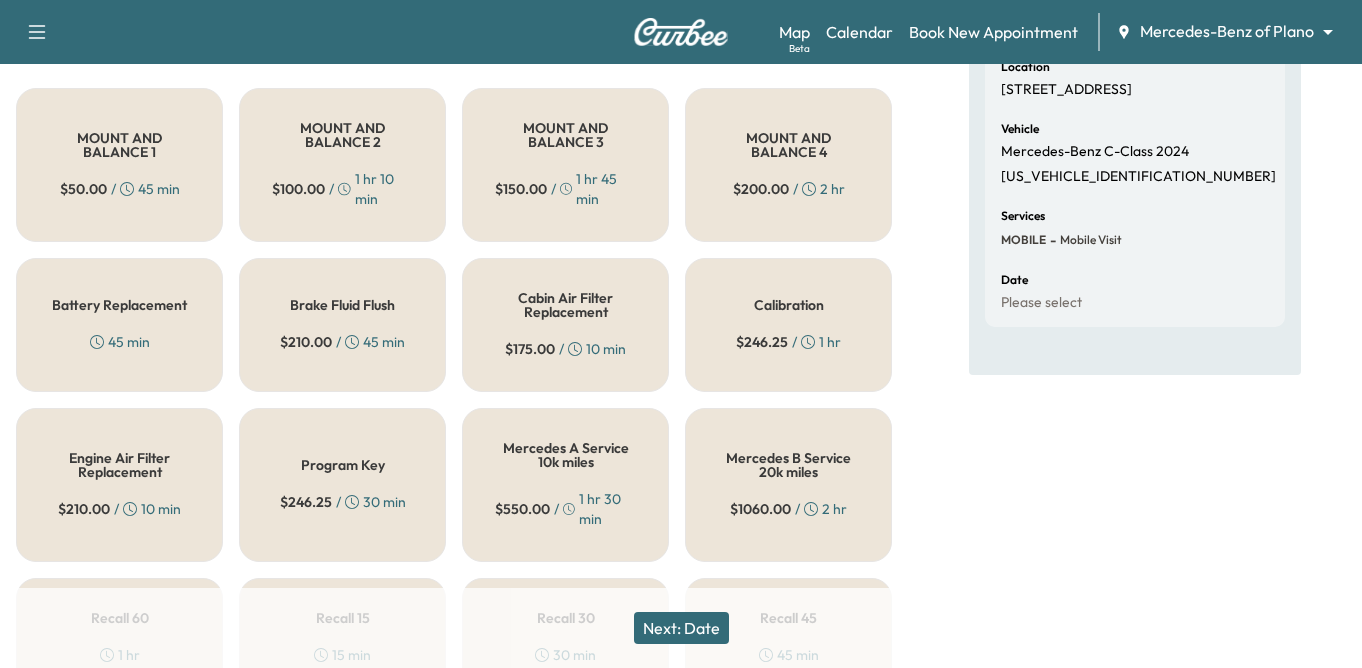 click on "Mercedes A Service 10k miles $ 550.00 / 1 hr 30 min" at bounding box center (565, 485) 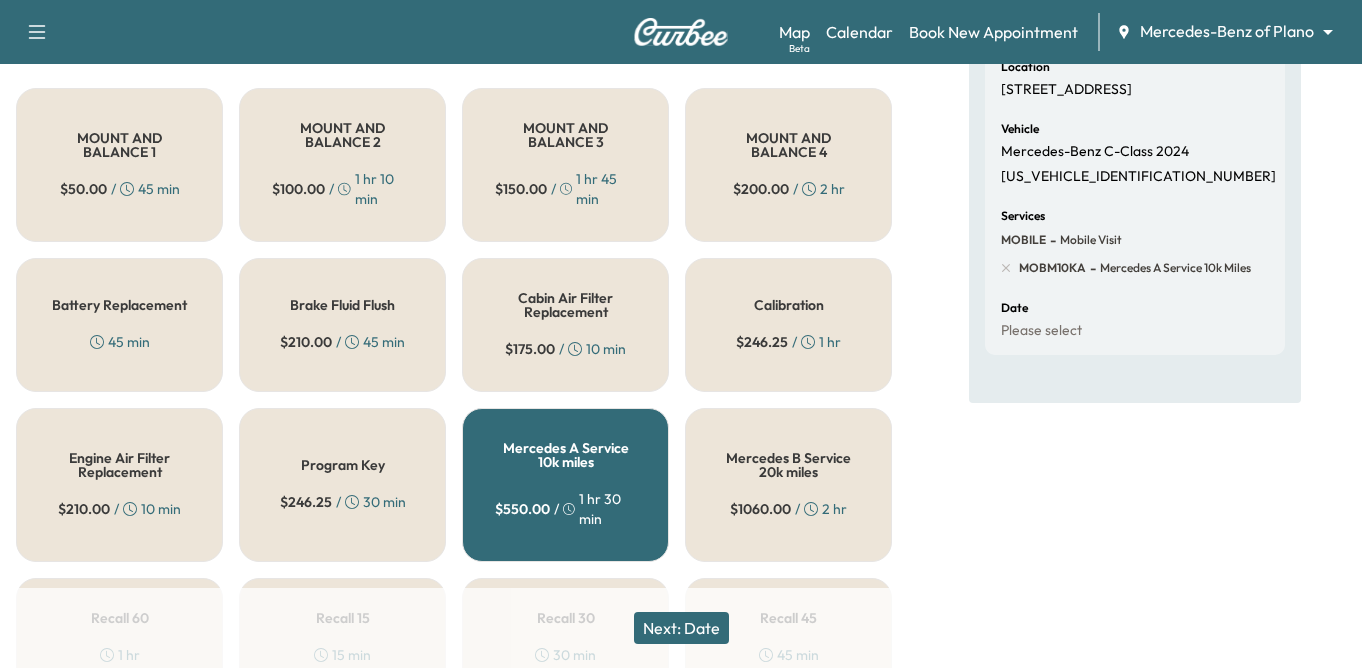 click on "Next: Date" at bounding box center (681, 628) 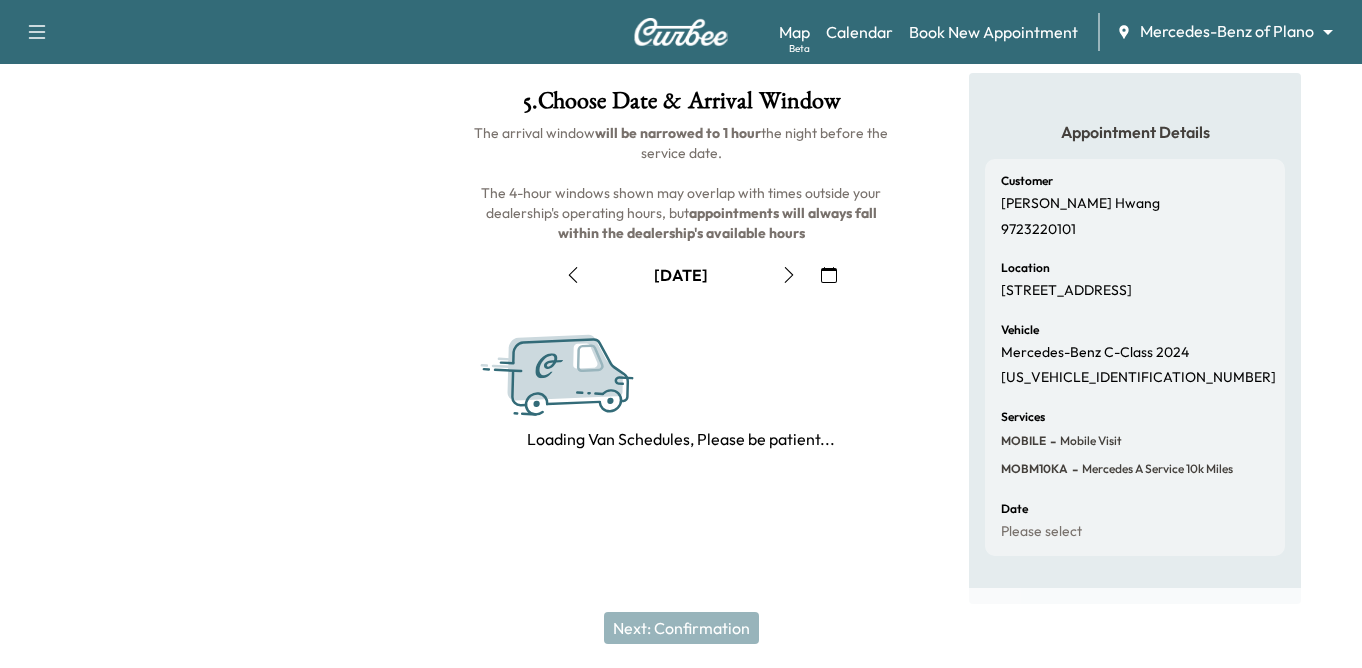 scroll, scrollTop: 300, scrollLeft: 0, axis: vertical 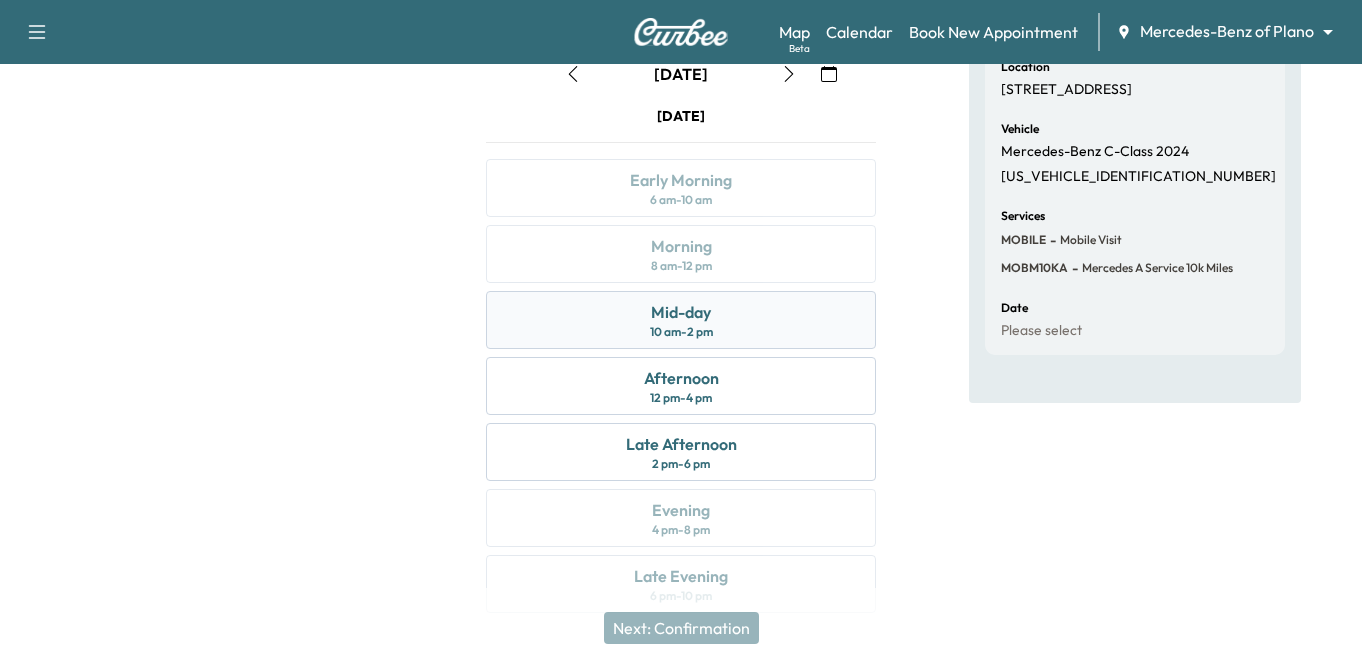 click on "Mid-day" at bounding box center (681, 312) 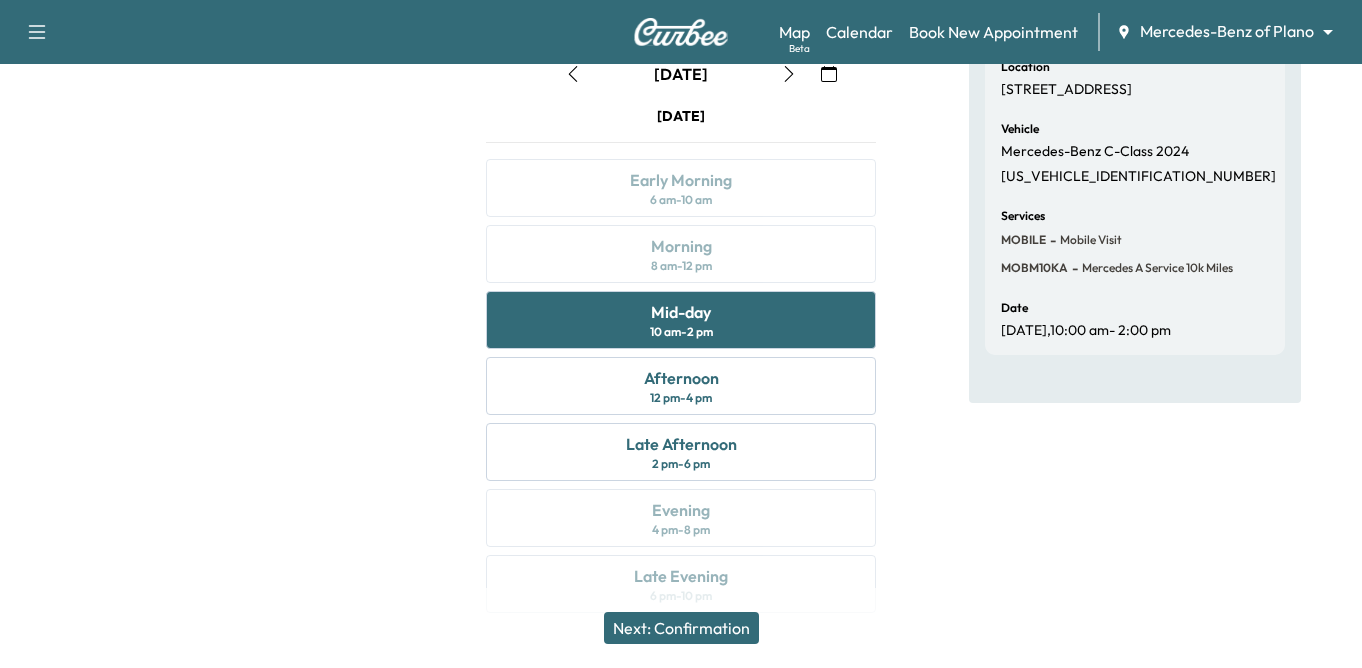 click on "Next: Confirmation" at bounding box center (681, 628) 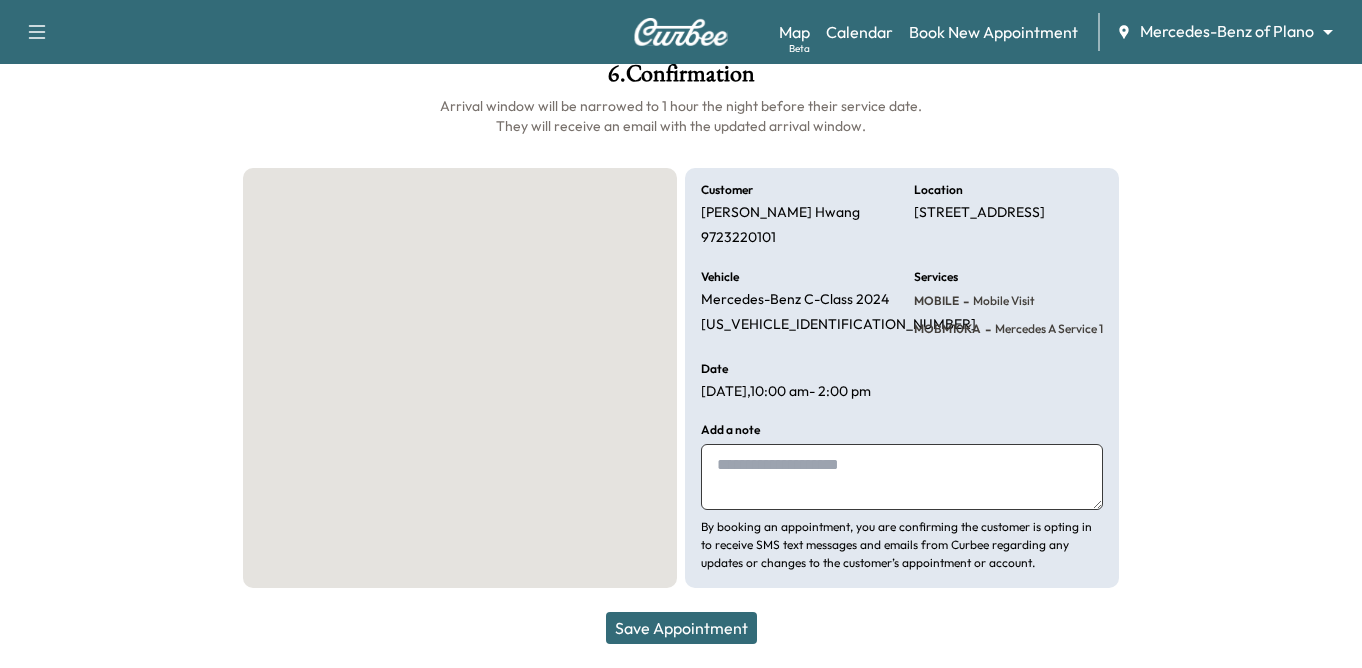 scroll, scrollTop: 126, scrollLeft: 0, axis: vertical 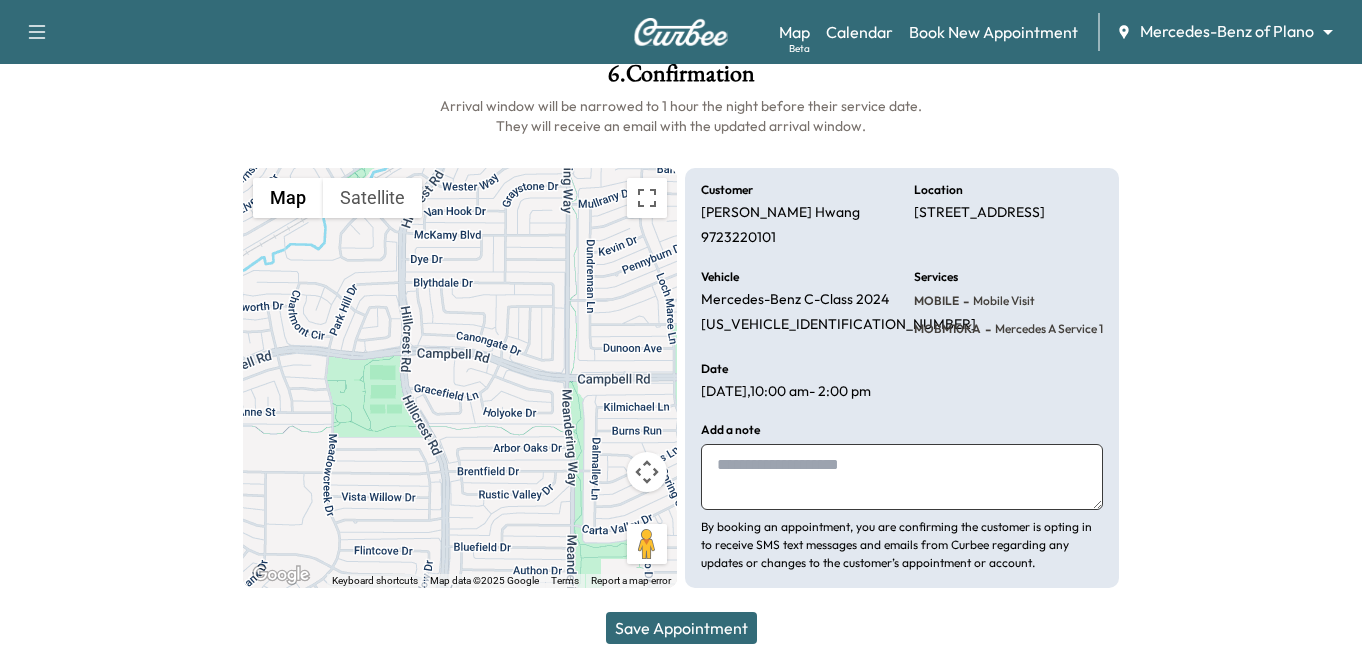 click at bounding box center [902, 477] 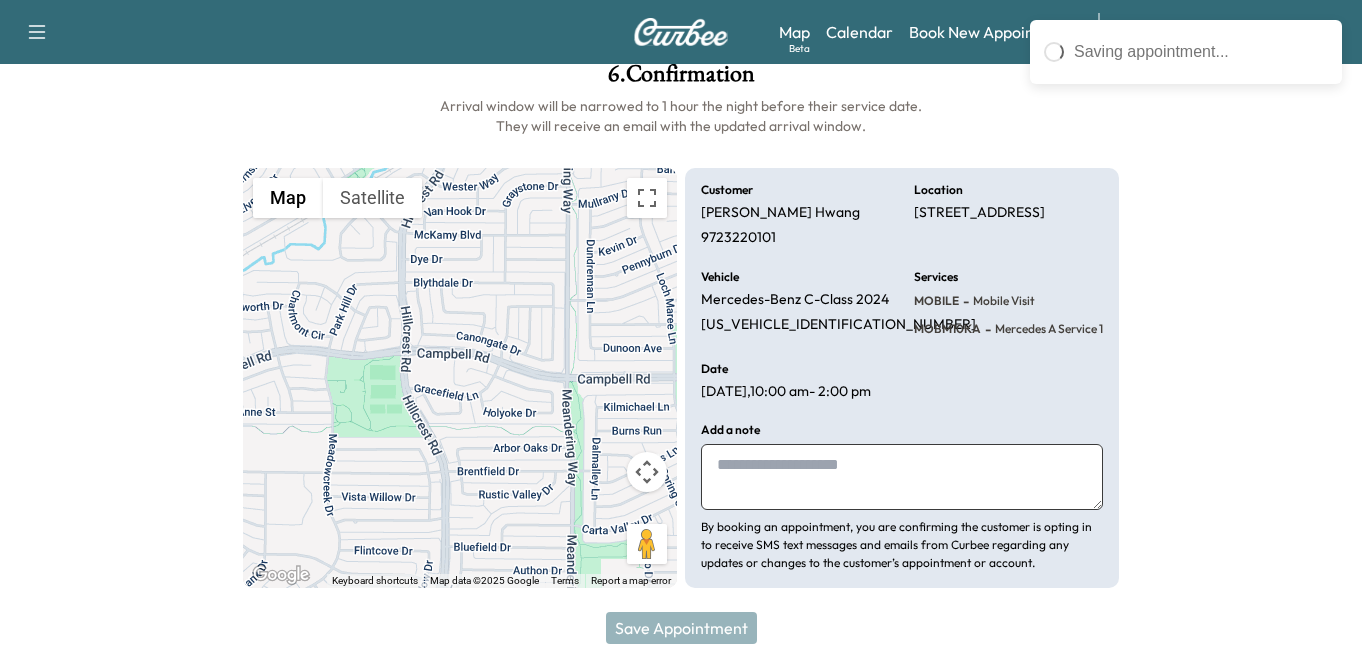 click on "Save Appointment" at bounding box center (681, 628) 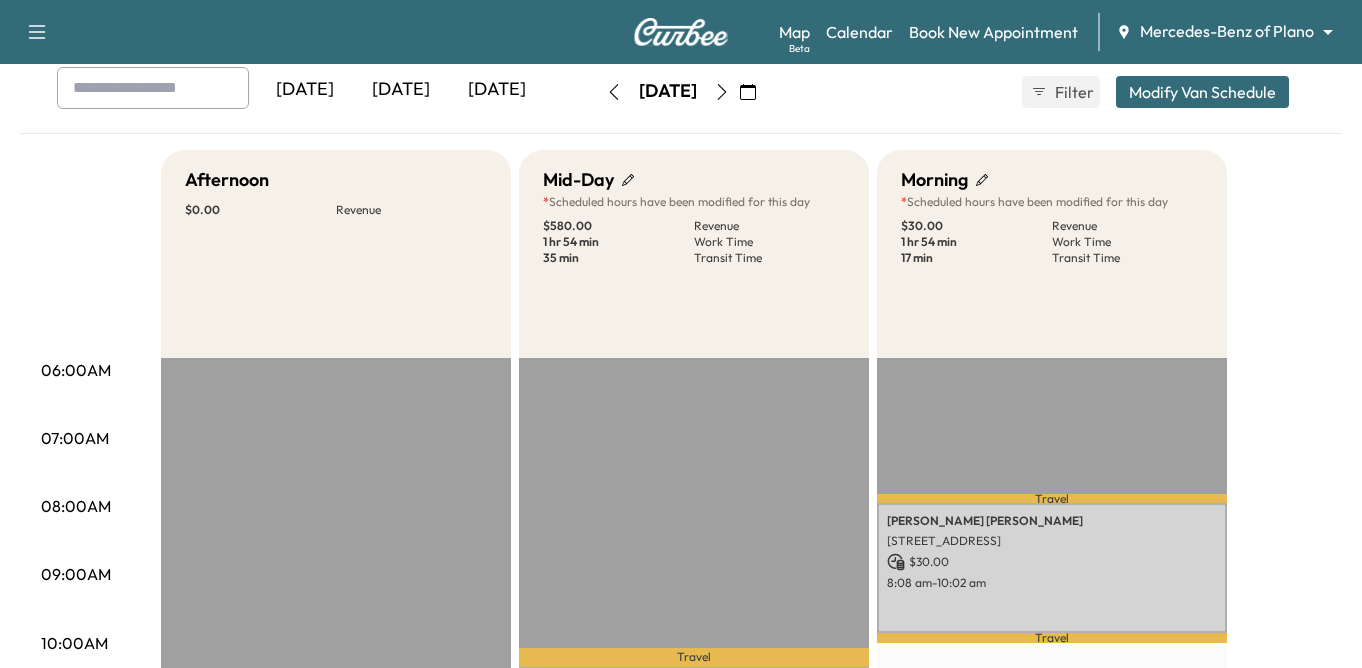 scroll, scrollTop: 0, scrollLeft: 0, axis: both 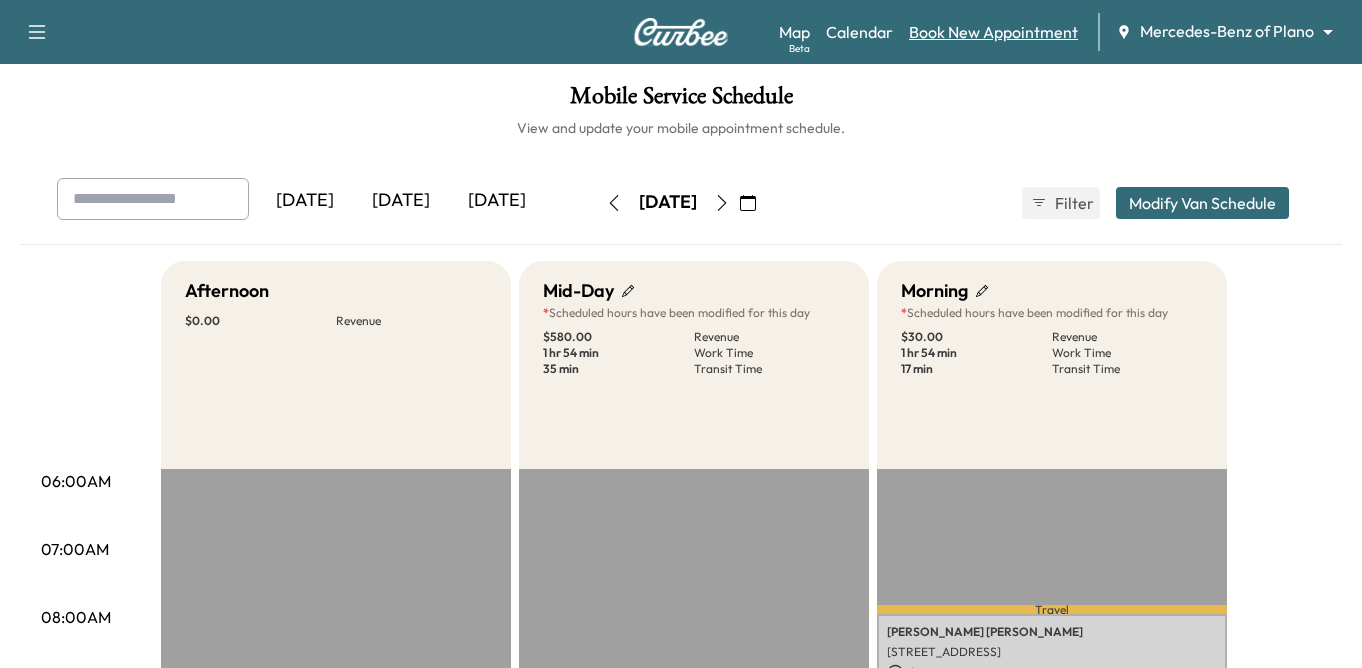 click on "Book New Appointment" at bounding box center (993, 32) 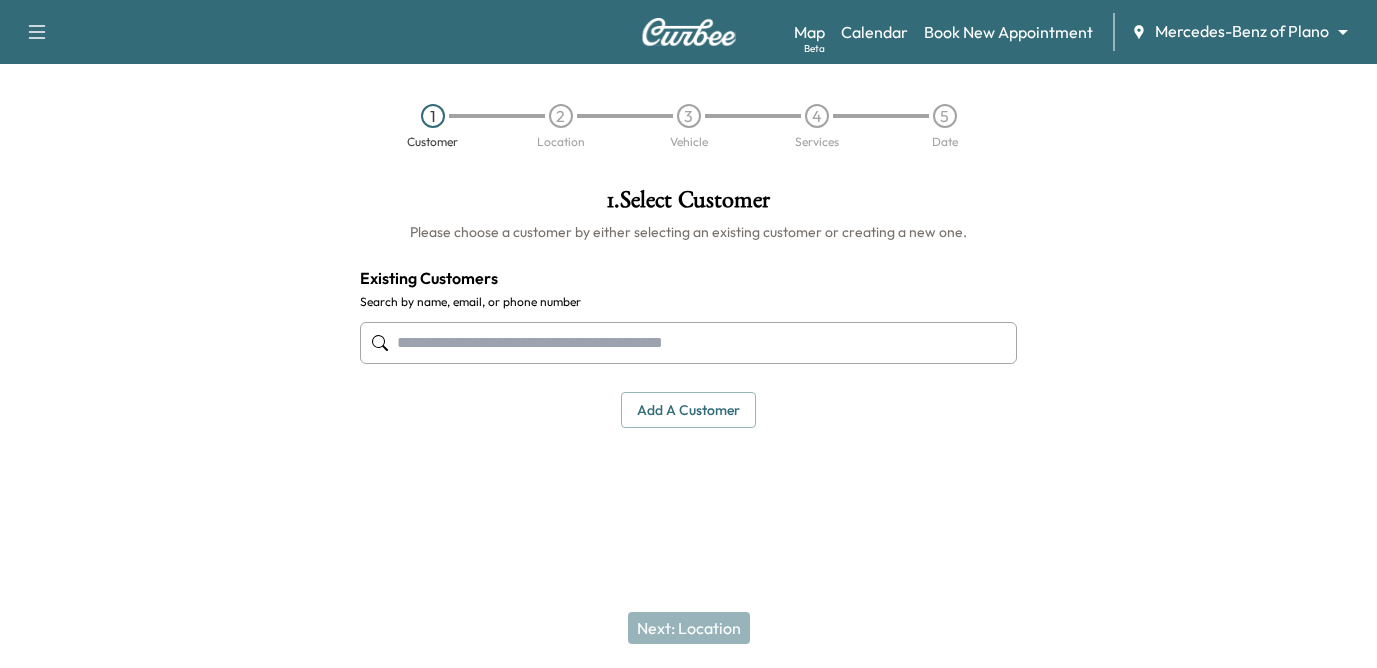 click on "Map Beta Calendar Book New Appointment Mercedes-Benz of Plano ******** ​" at bounding box center (1077, 32) 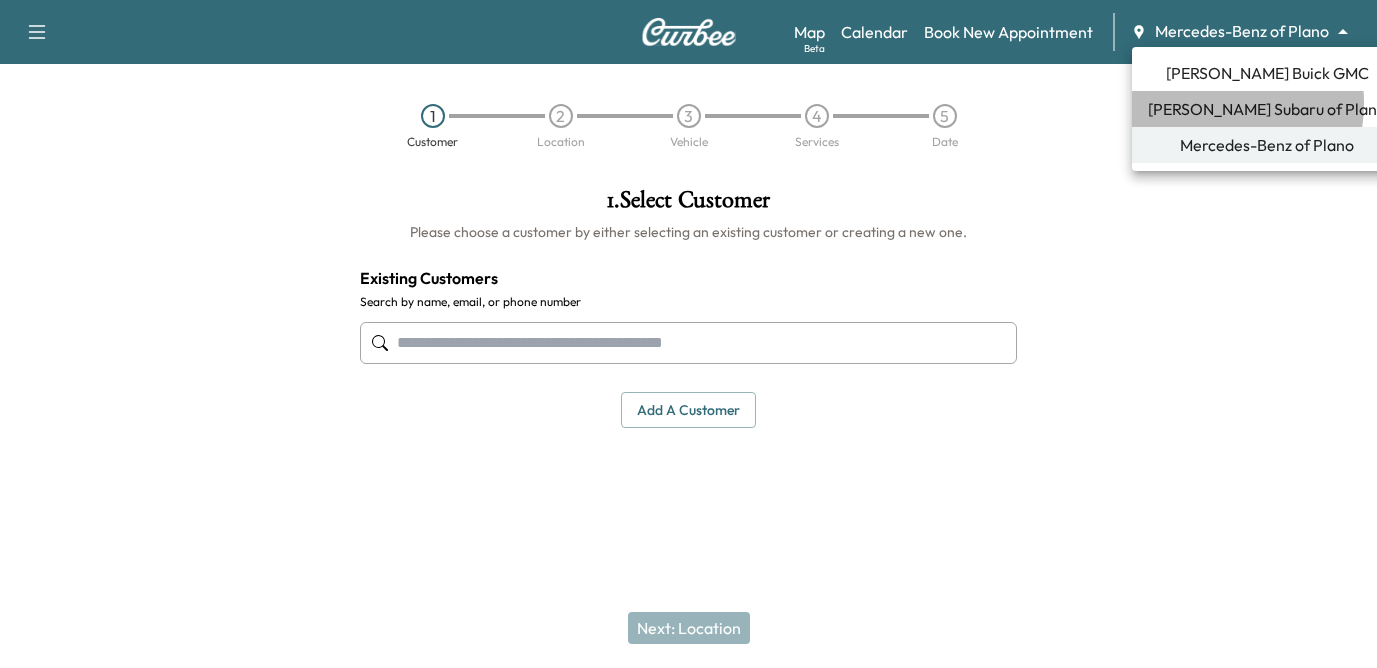 click on "[PERSON_NAME] Subaru of Plano" at bounding box center (1267, 109) 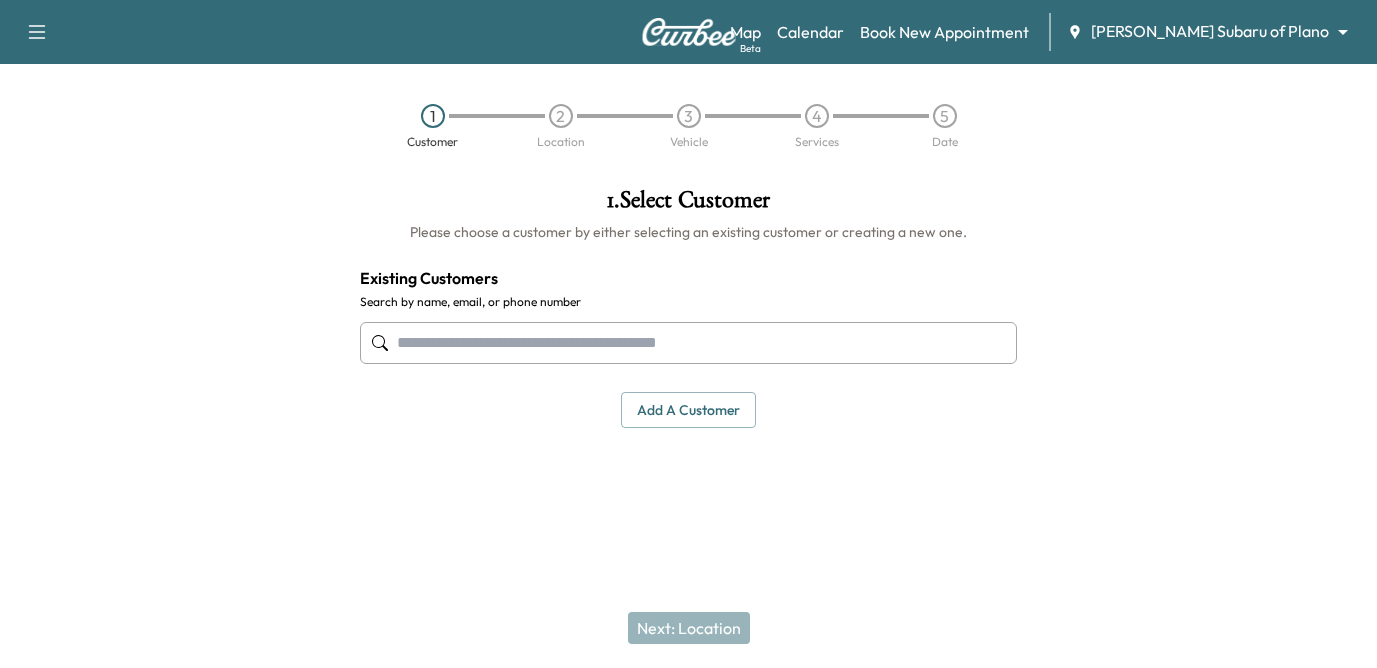 click at bounding box center [688, 343] 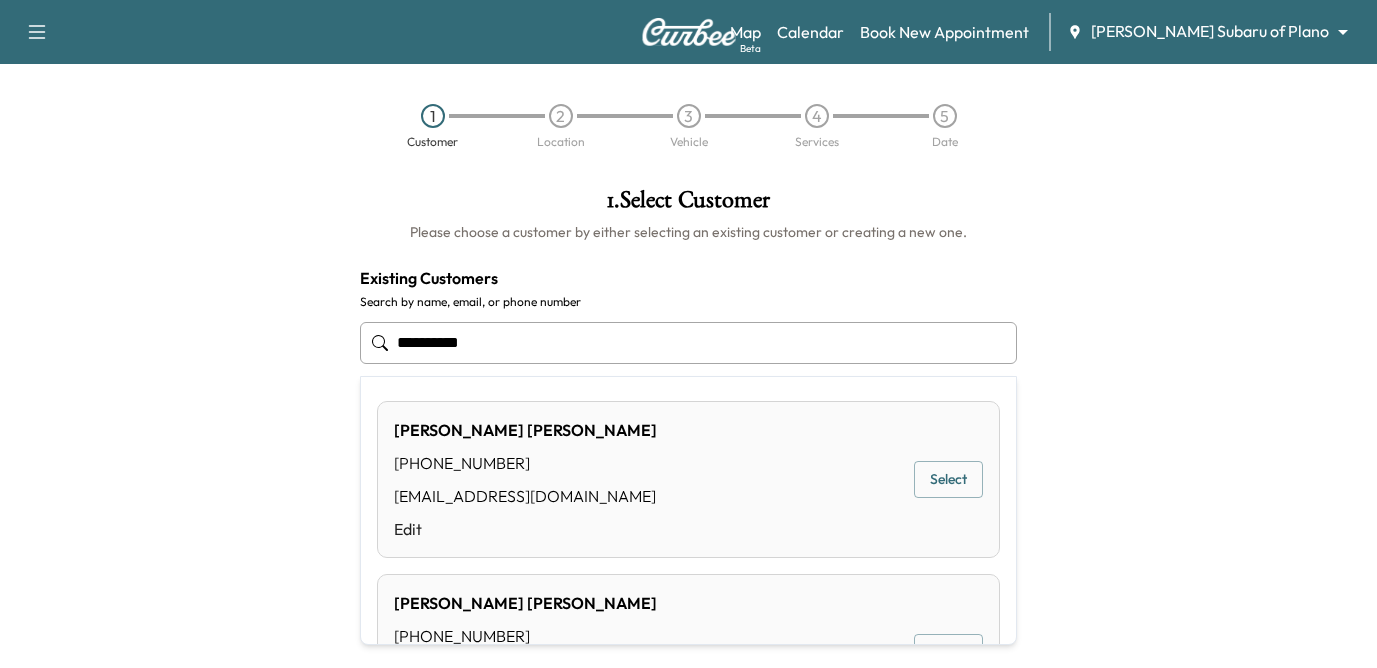 click on "Select" at bounding box center [948, 479] 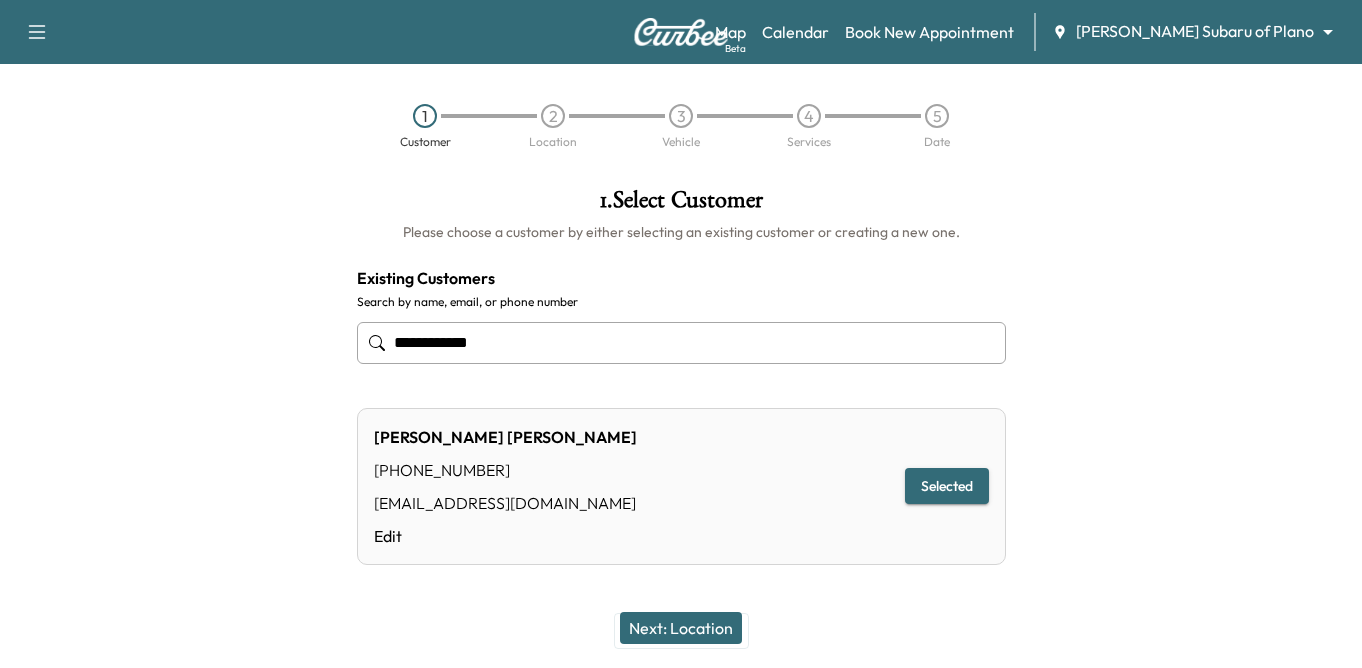 type on "**********" 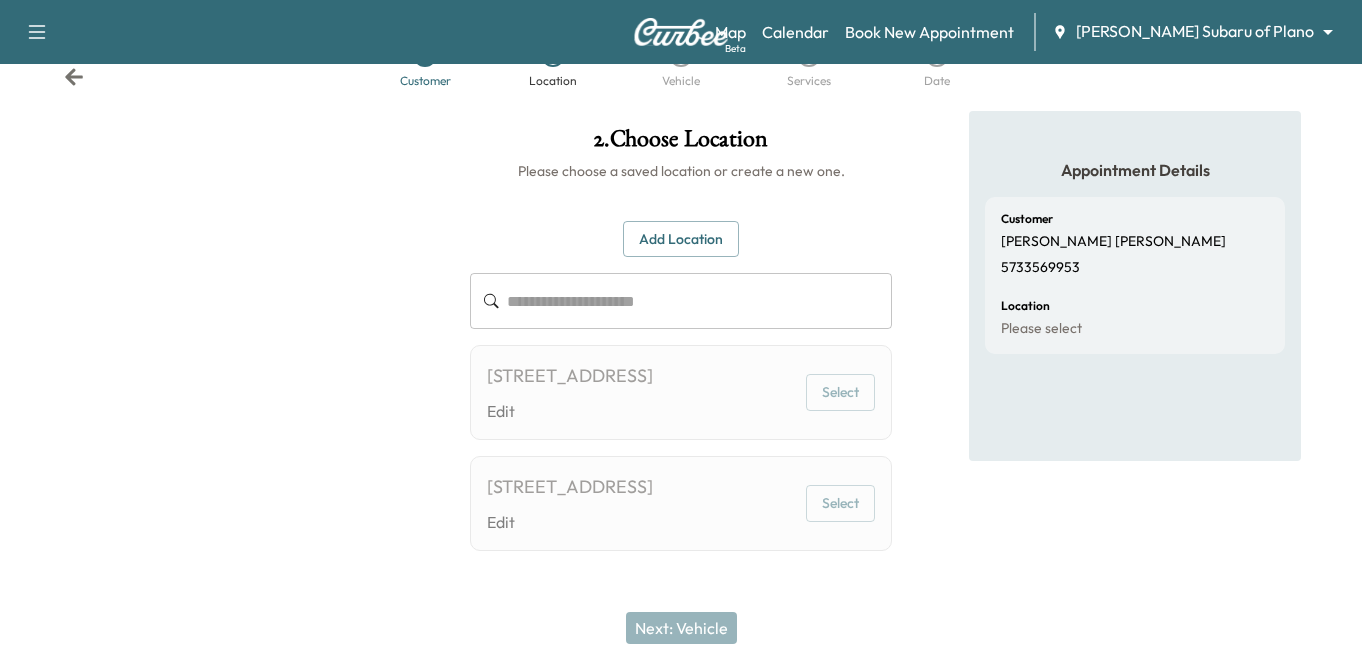 scroll, scrollTop: 120, scrollLeft: 0, axis: vertical 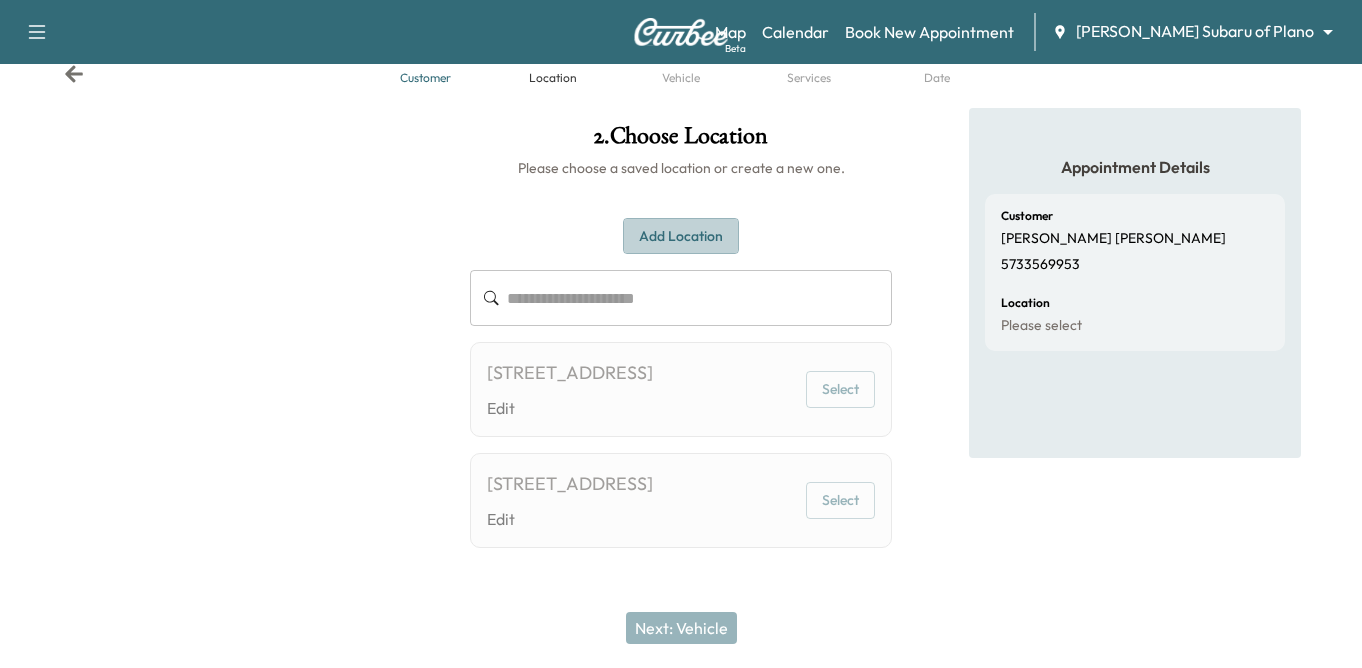 click on "Add Location" at bounding box center [681, 236] 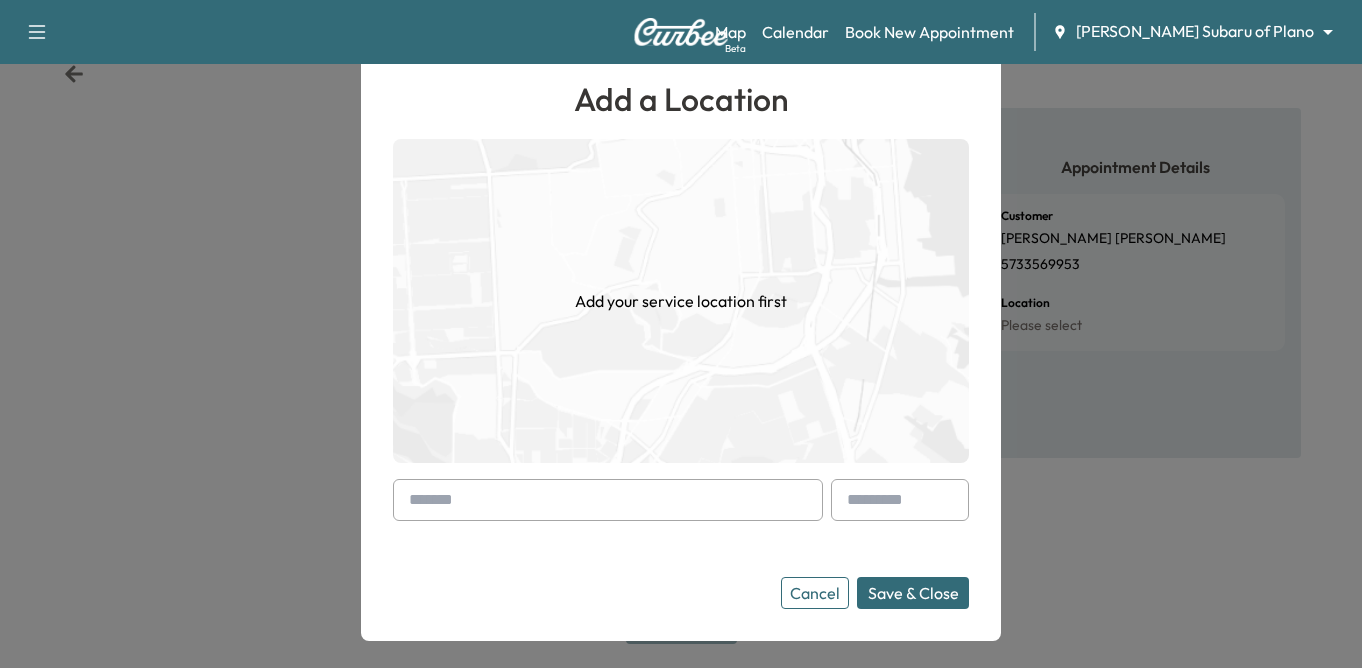 click at bounding box center [608, 500] 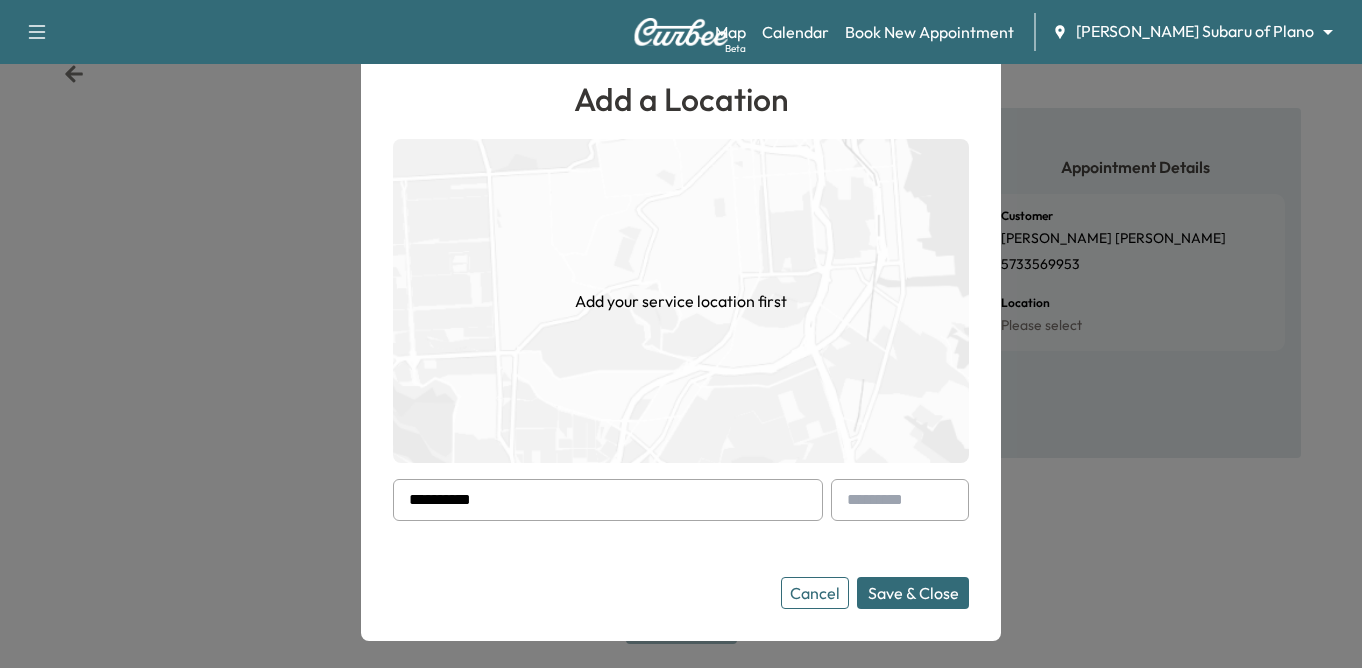 drag, startPoint x: 563, startPoint y: 503, endPoint x: -23, endPoint y: 451, distance: 588.3027 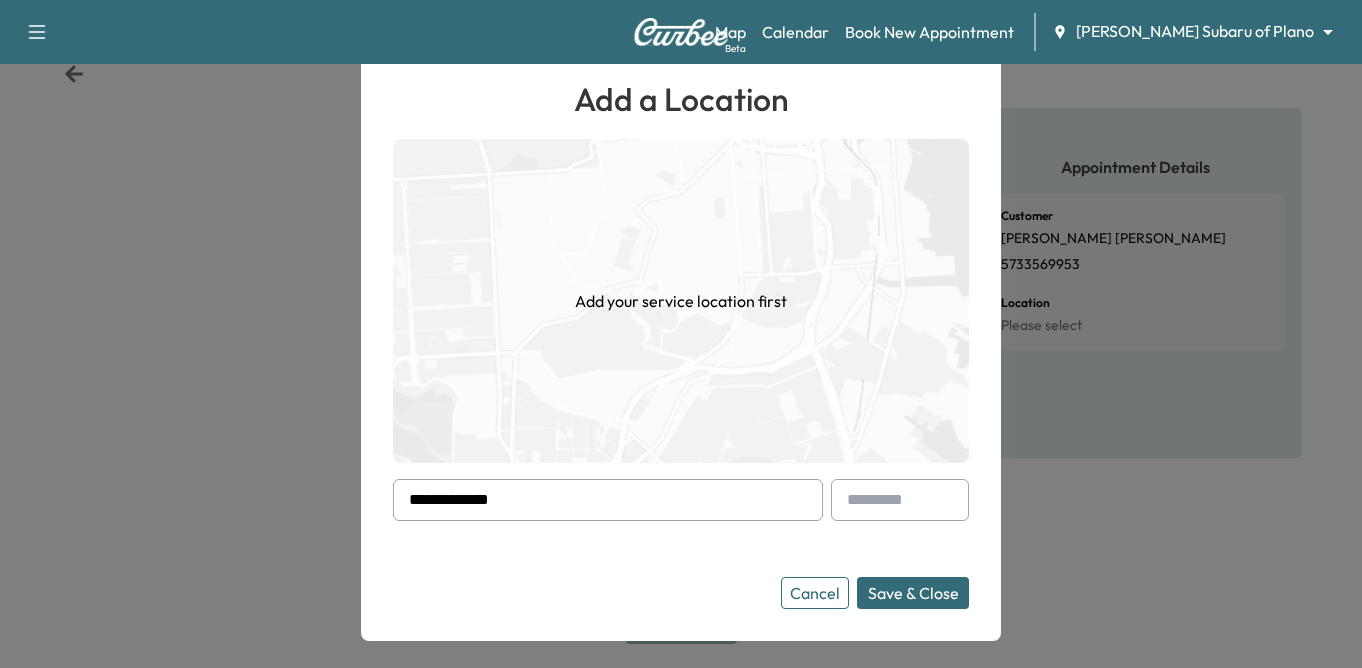 click on "**********" at bounding box center [608, 500] 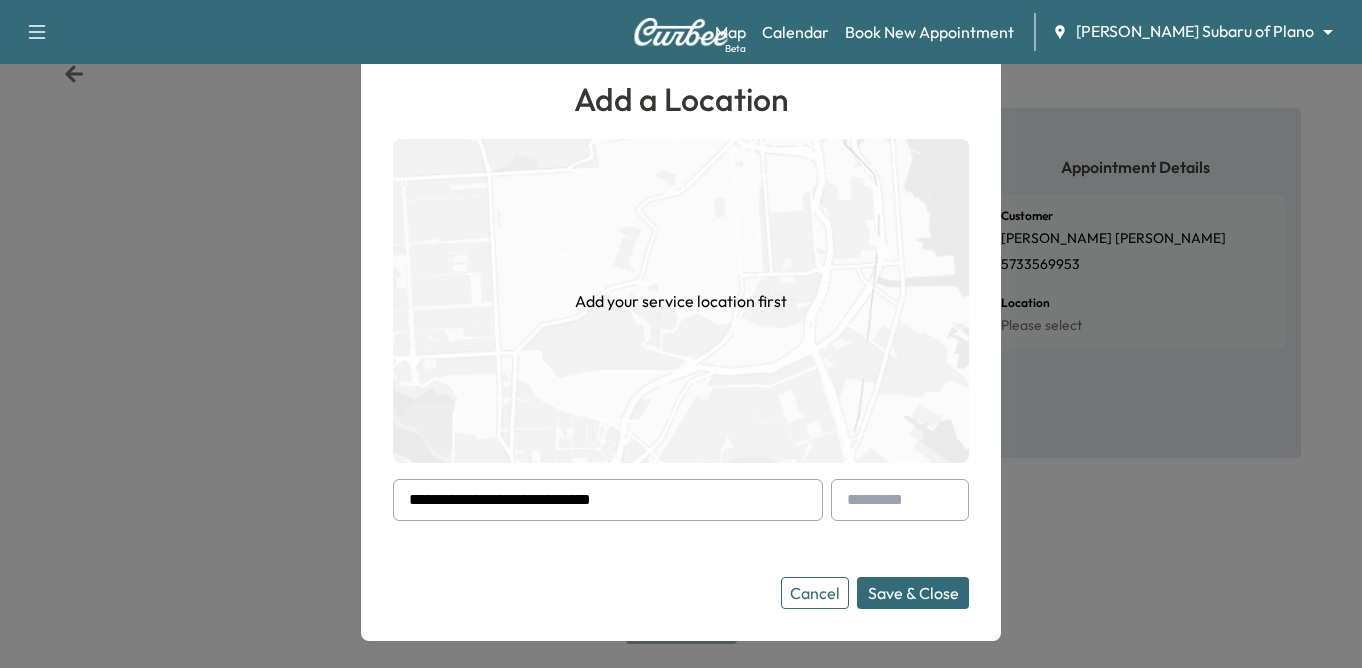 type on "**********" 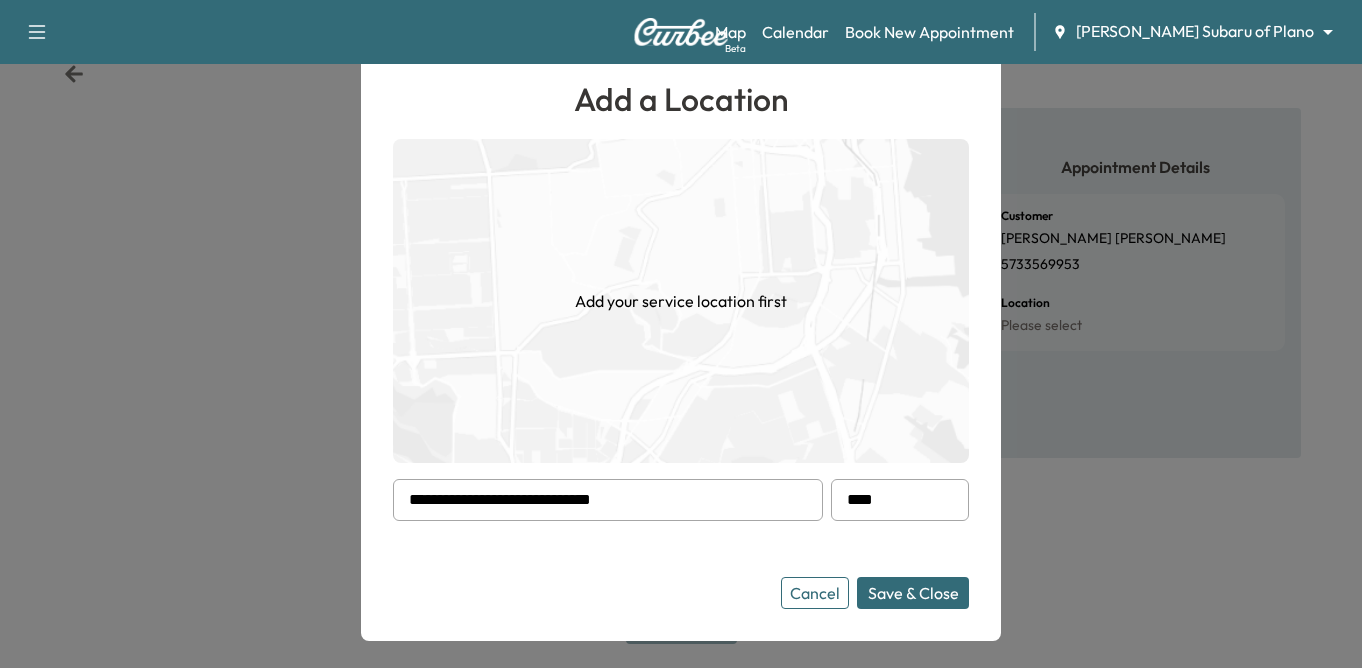 type on "****" 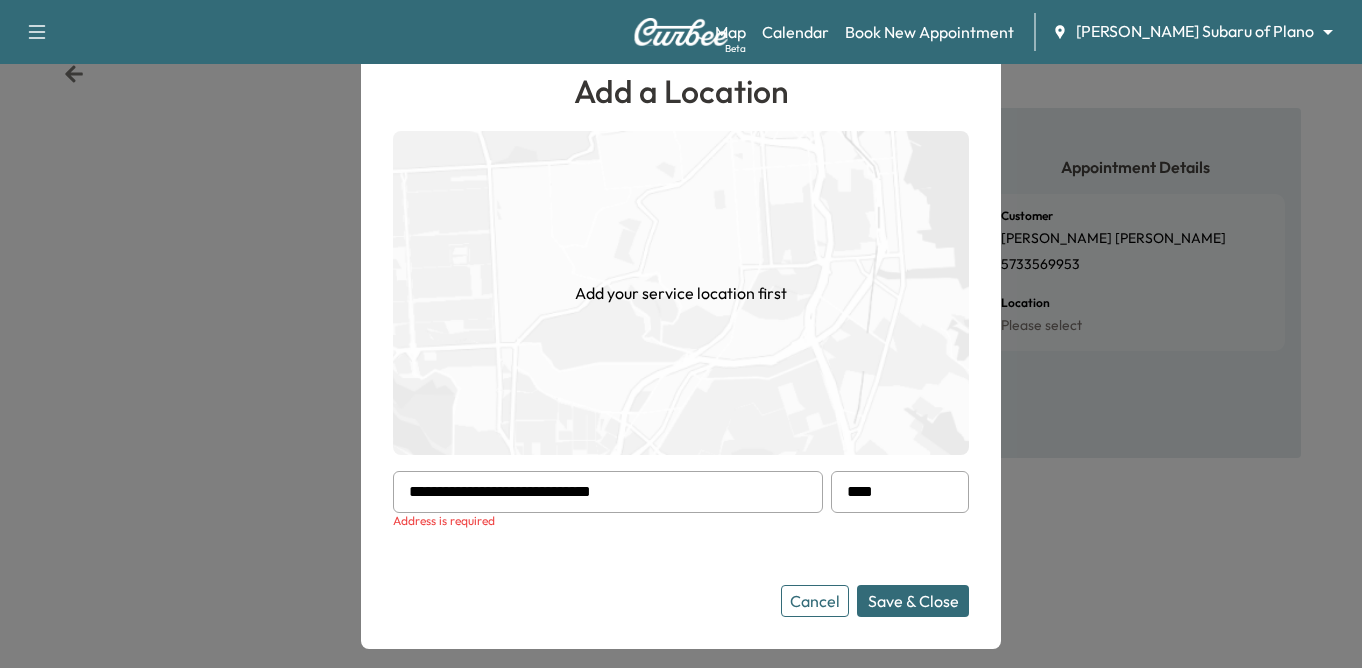 click on "Save & Close" at bounding box center [913, 601] 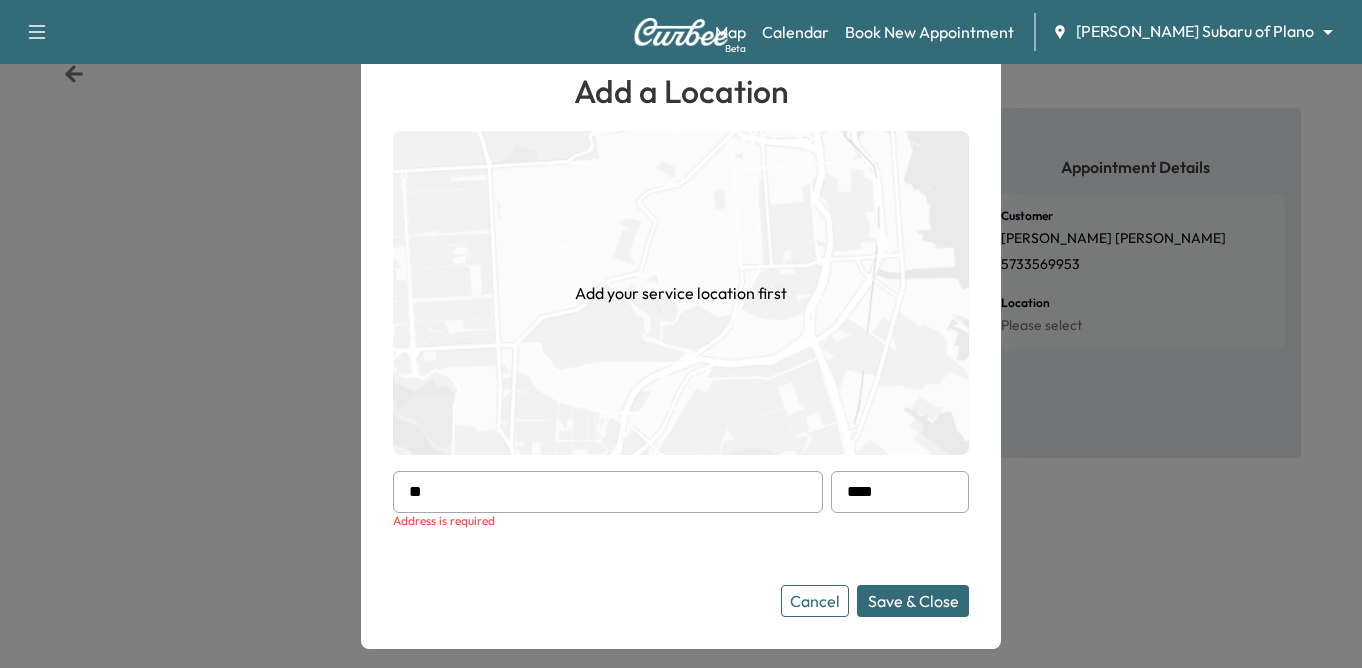 type on "*" 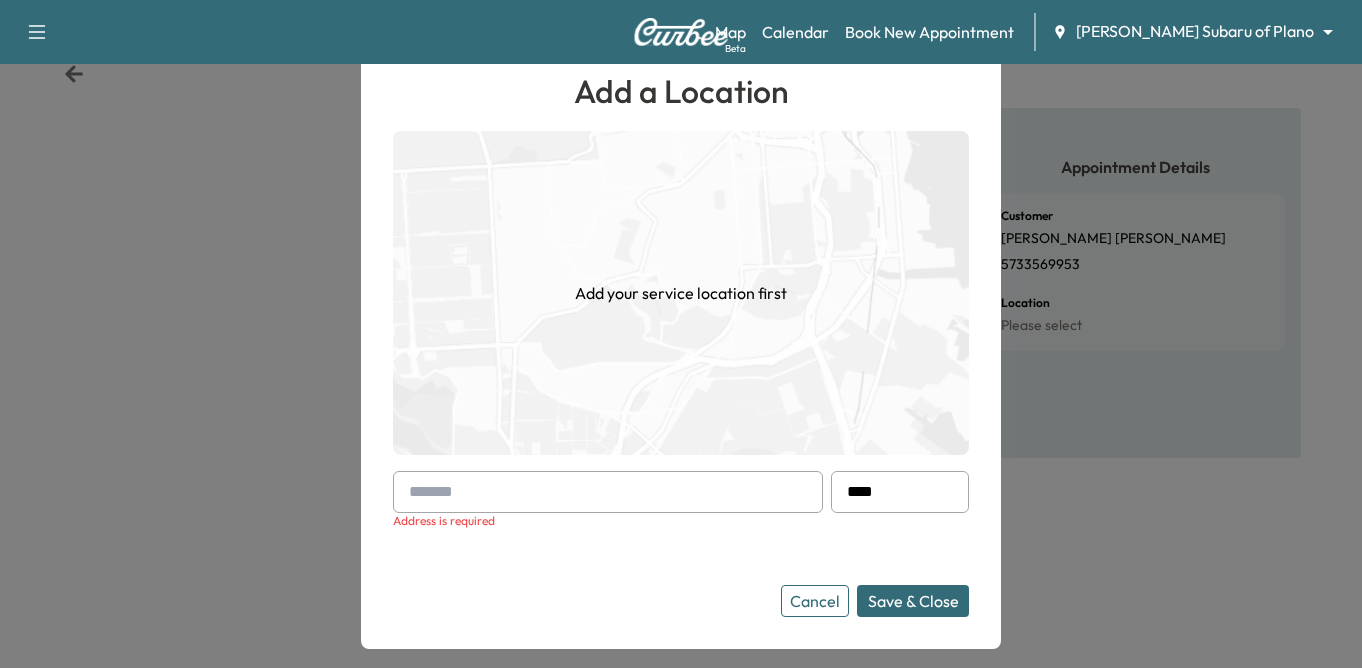 type 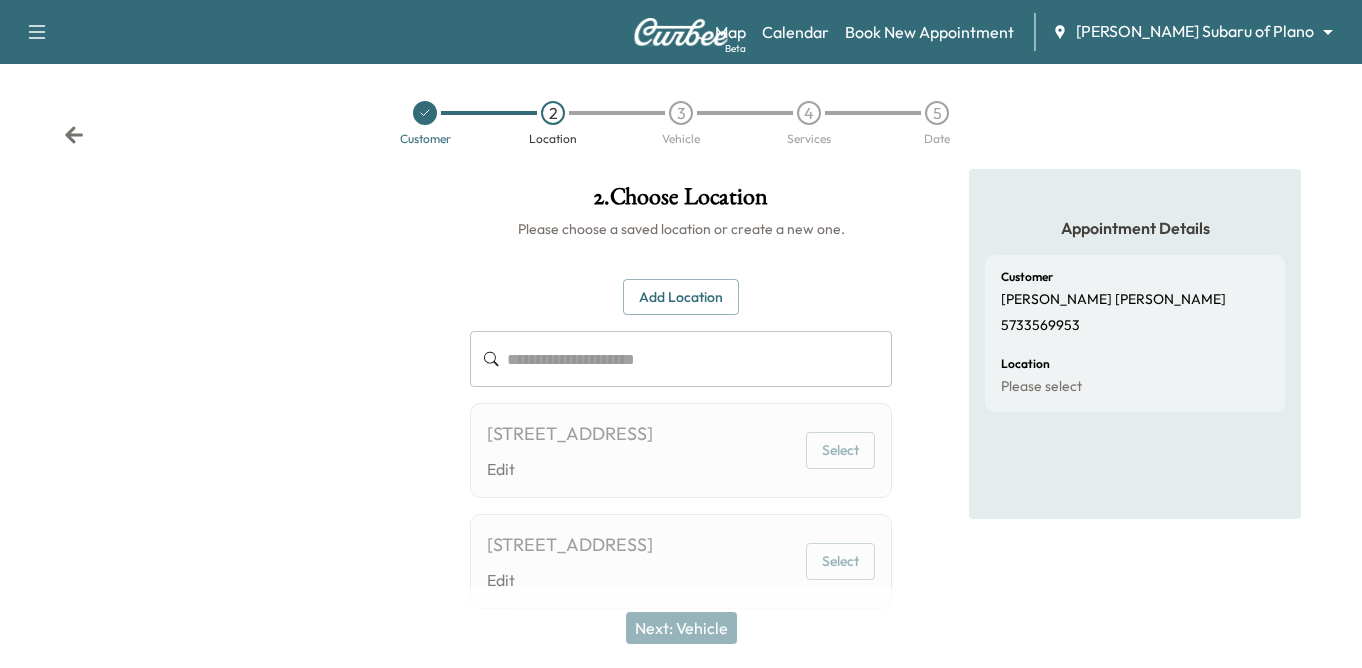 scroll, scrollTop: 0, scrollLeft: 0, axis: both 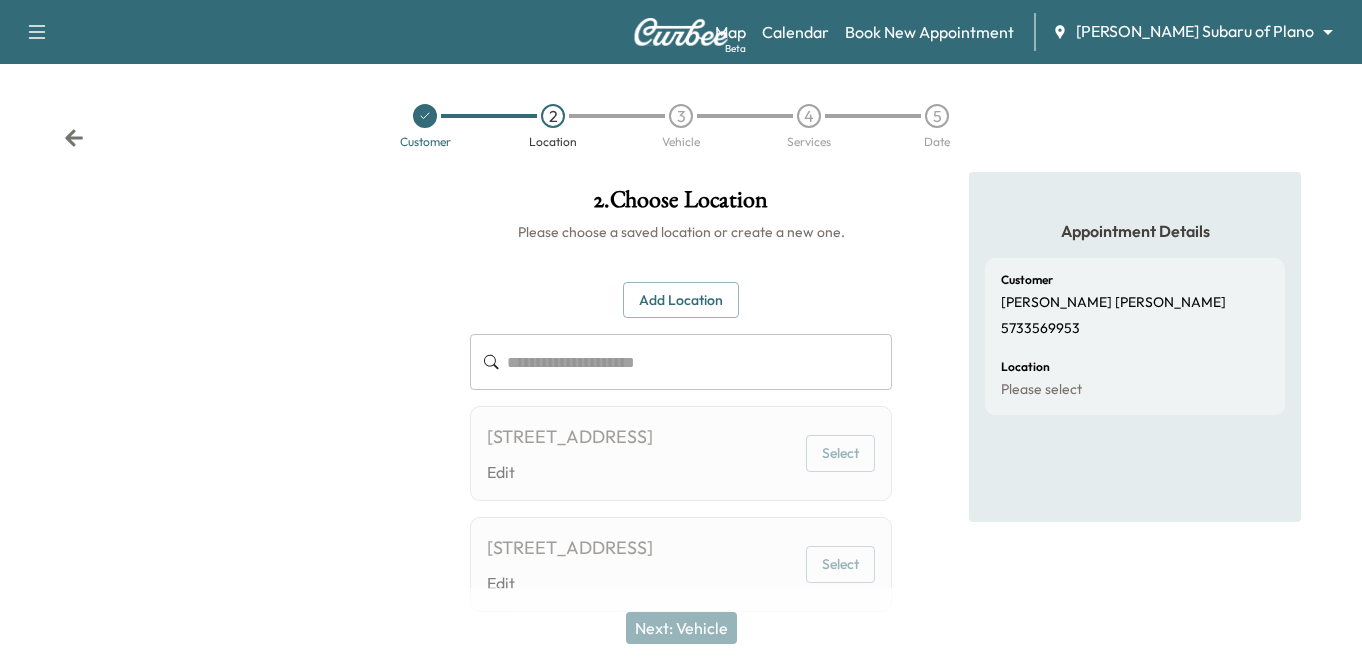 click at bounding box center [699, 362] 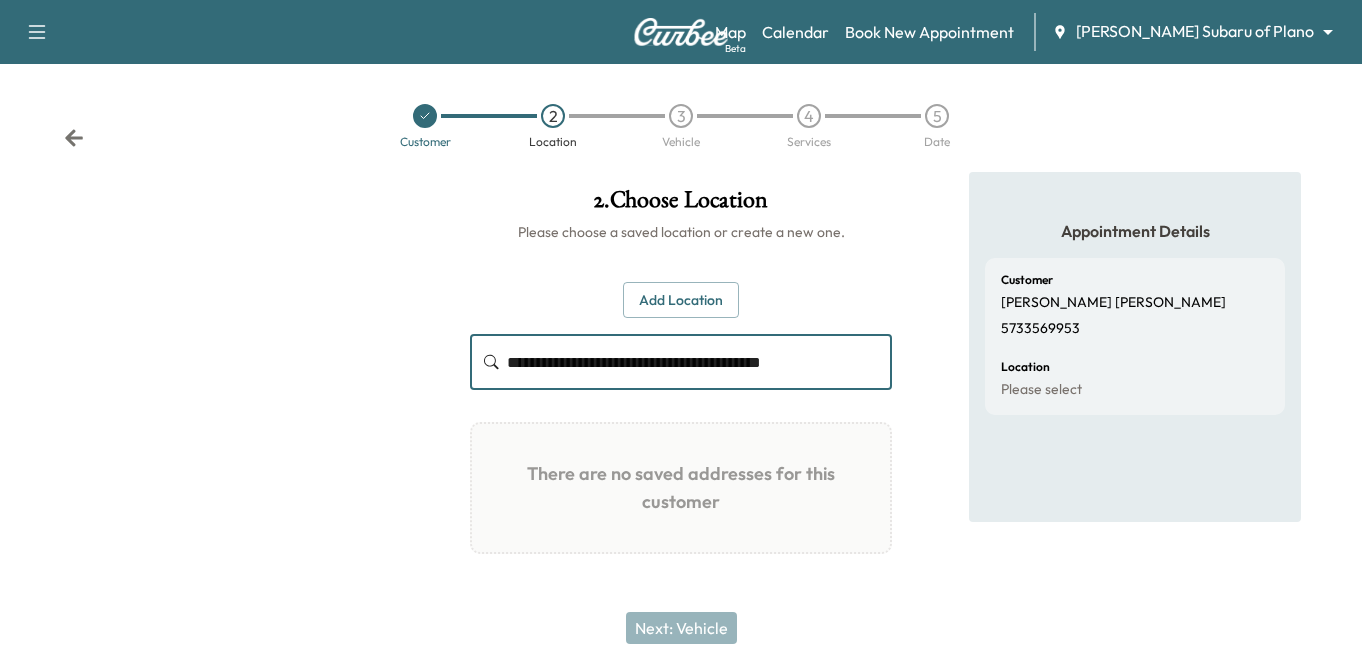 type on "**********" 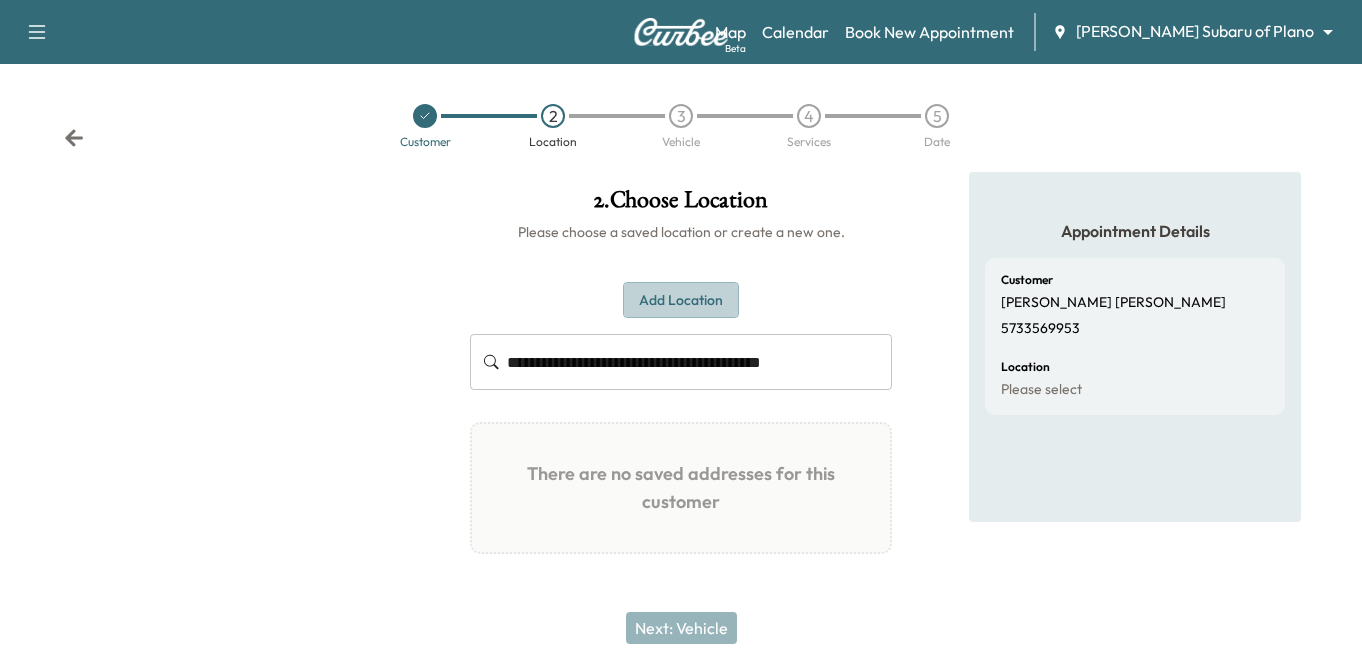 click on "Add Location" at bounding box center [681, 300] 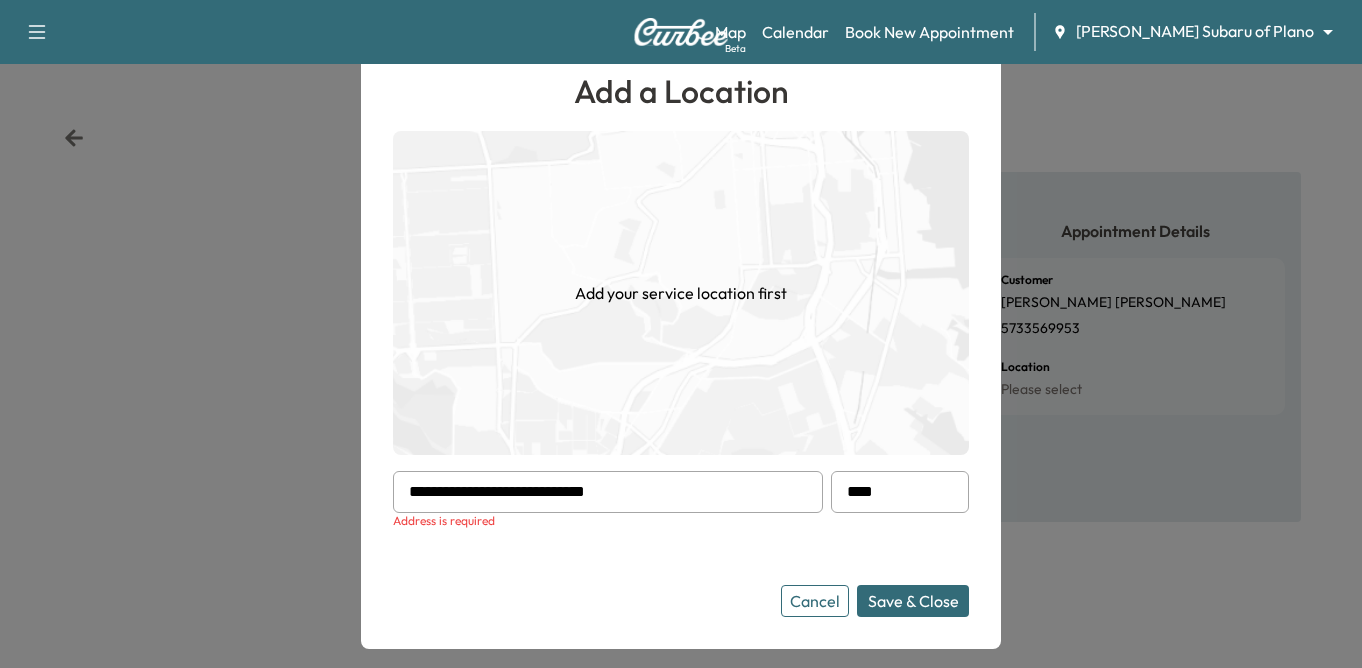 click on "****" at bounding box center [900, 492] 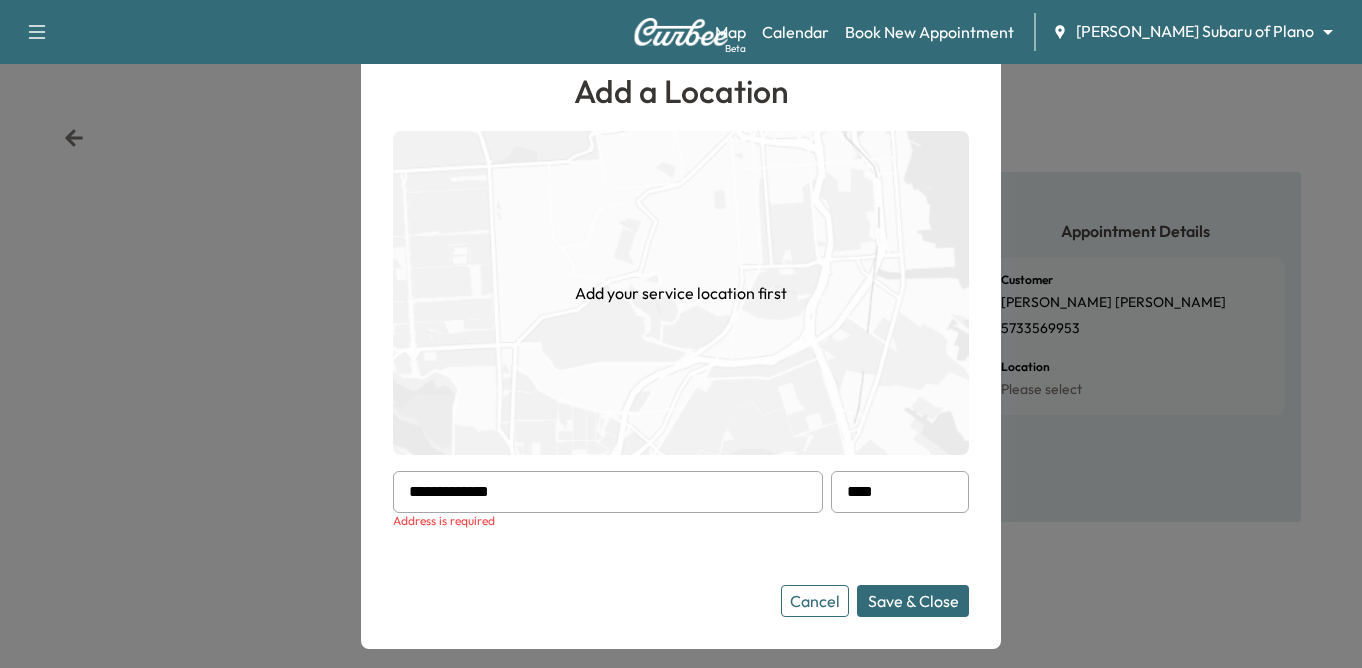 type on "**********" 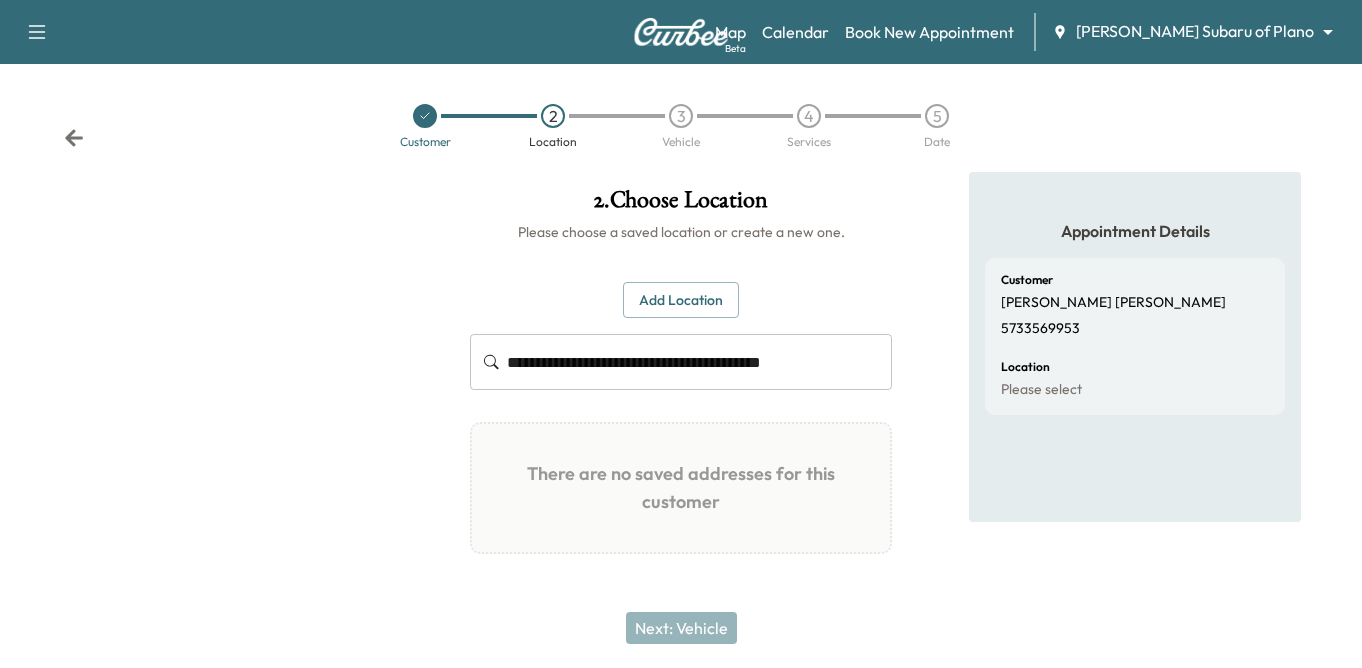 click on "Add Location" at bounding box center (681, 300) 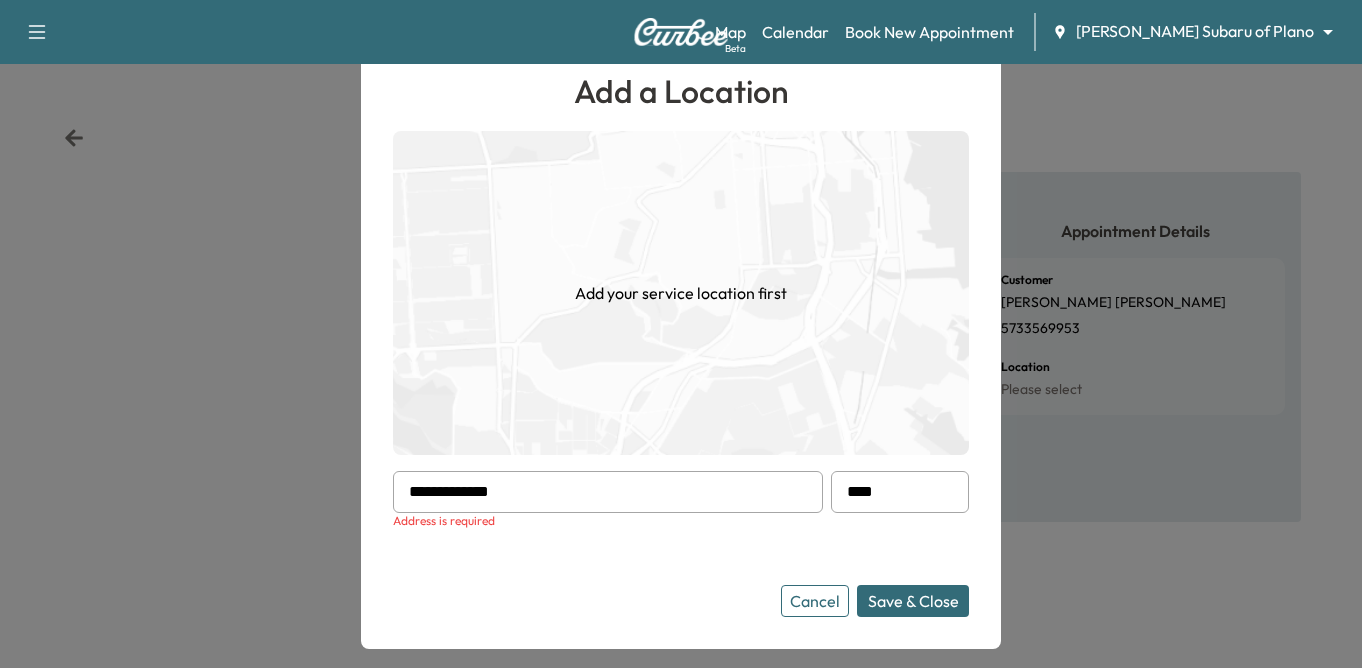 click on "Cancel" at bounding box center (815, 601) 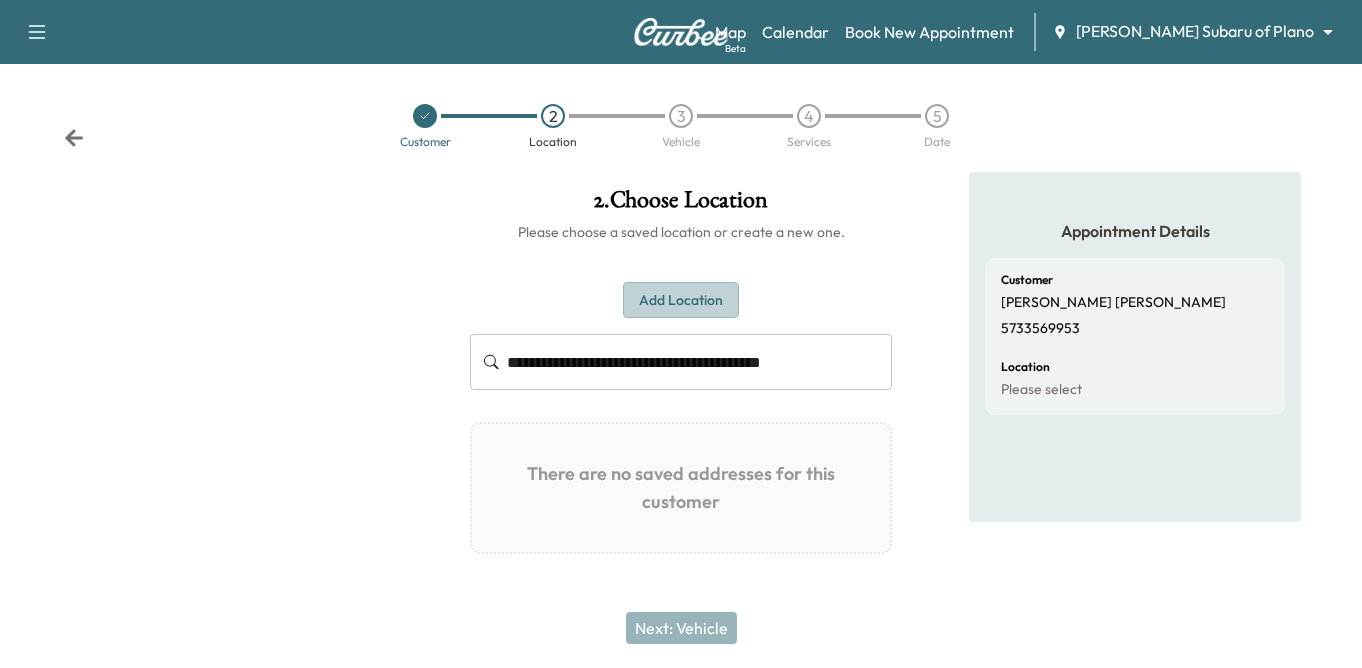 click on "Add Location" at bounding box center [681, 300] 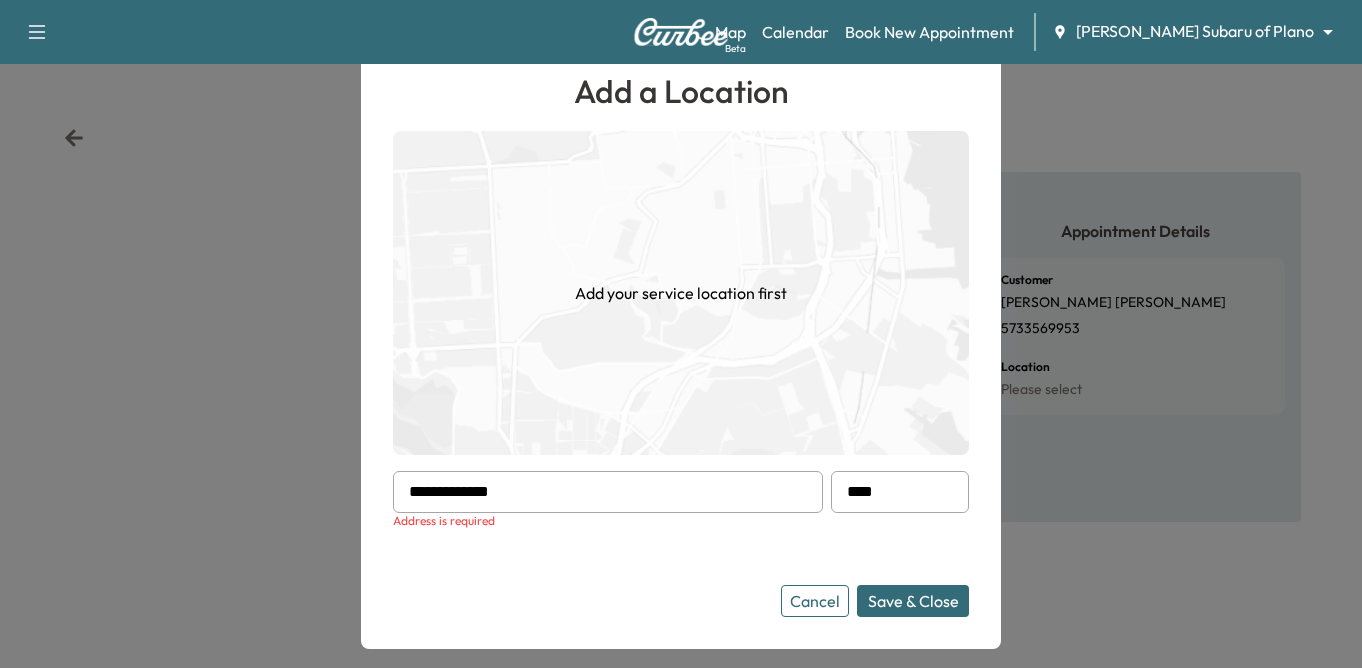 click on "Save & Close" at bounding box center (913, 601) 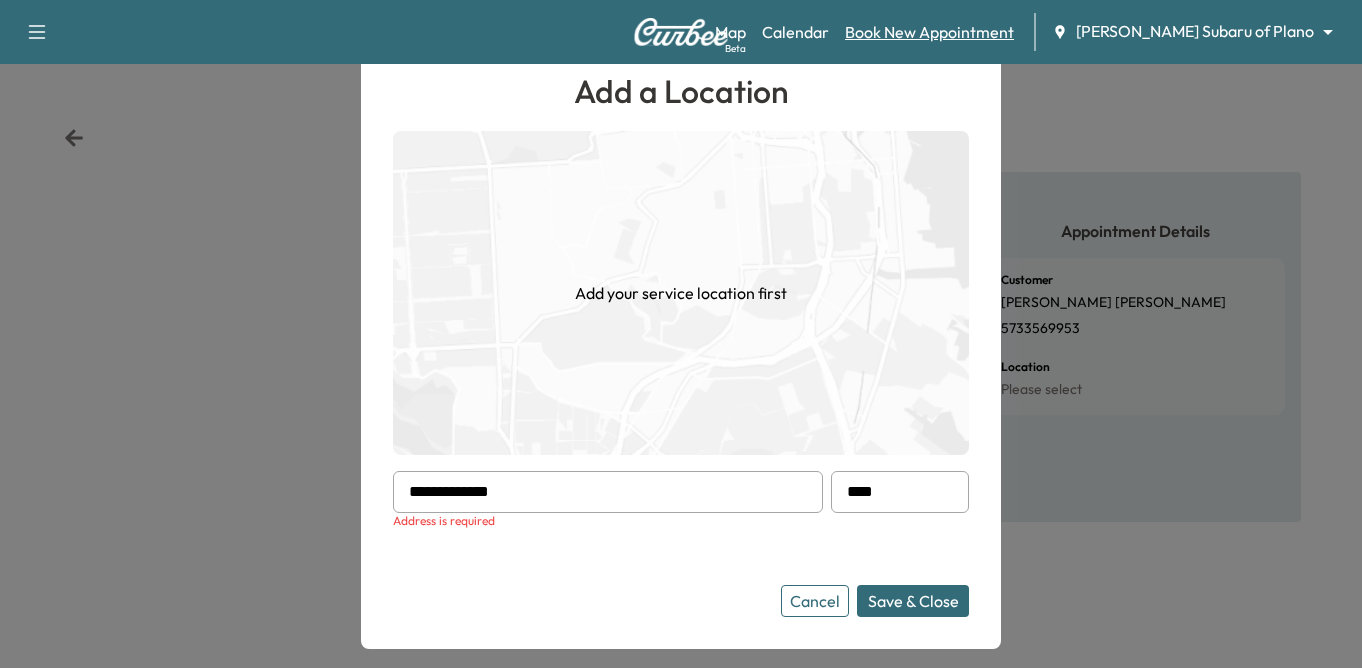 click on "Book New Appointment" at bounding box center [929, 32] 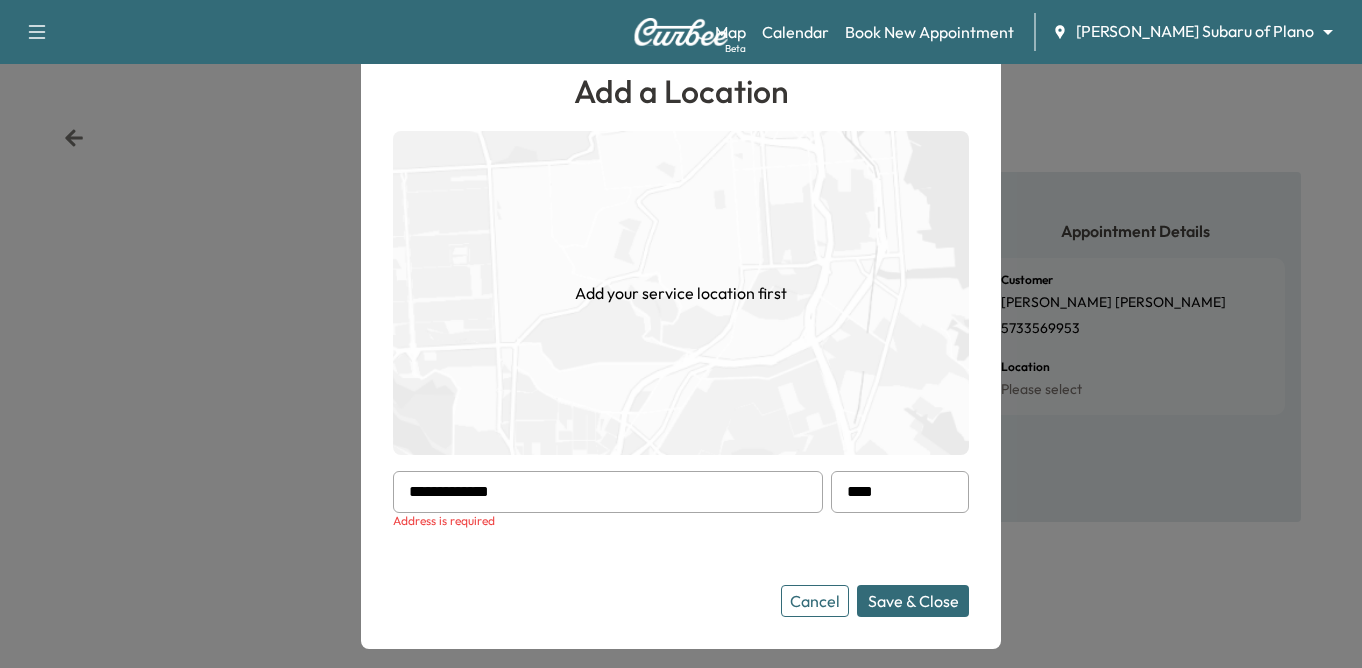 click 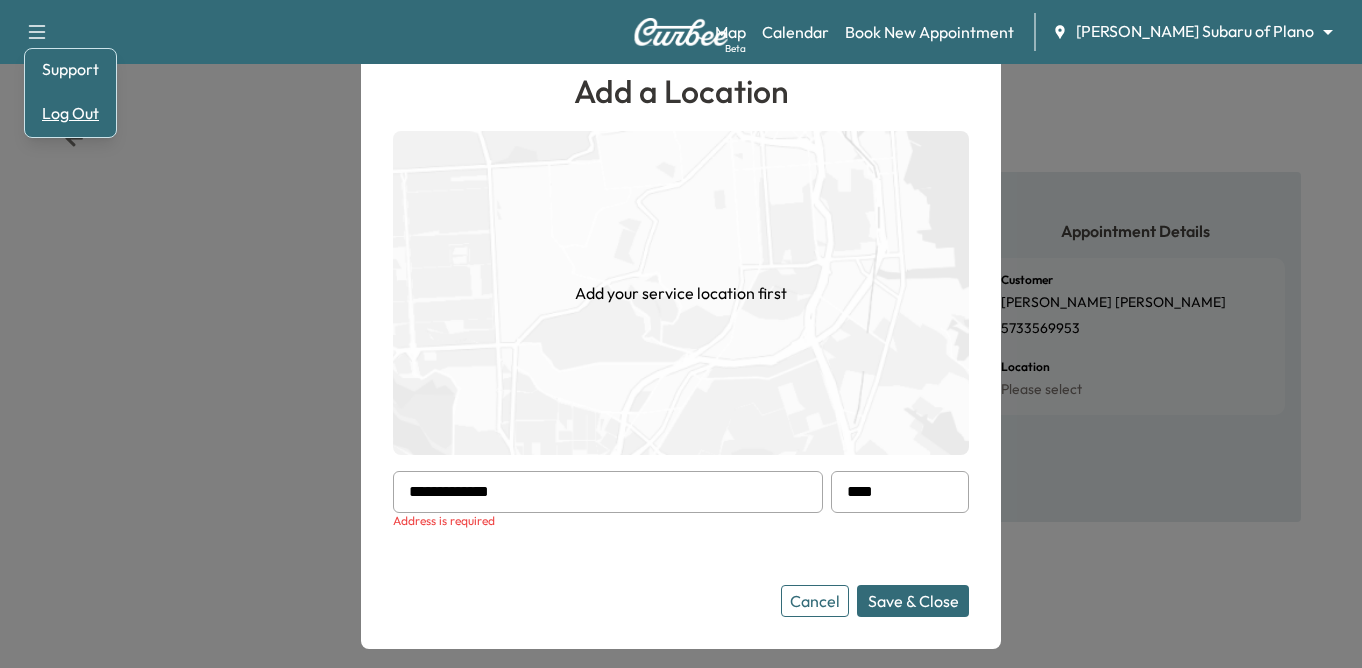 click on "Log Out" at bounding box center [70, 113] 